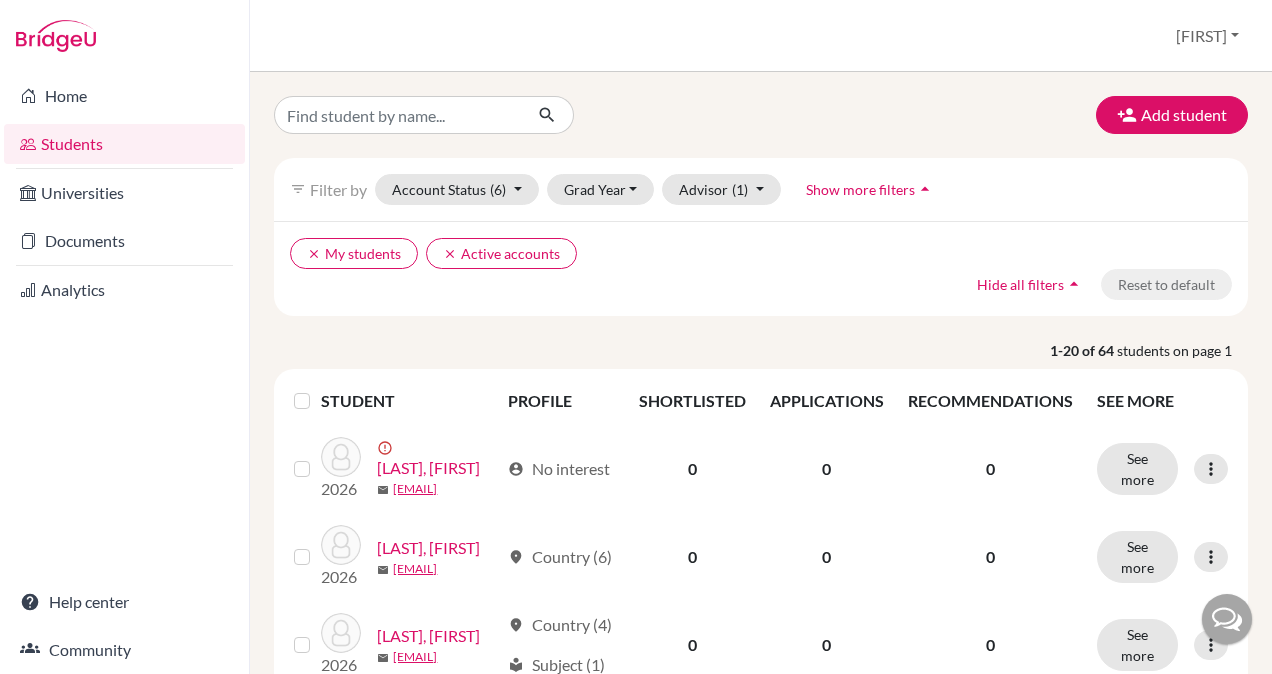 scroll, scrollTop: 0, scrollLeft: 0, axis: both 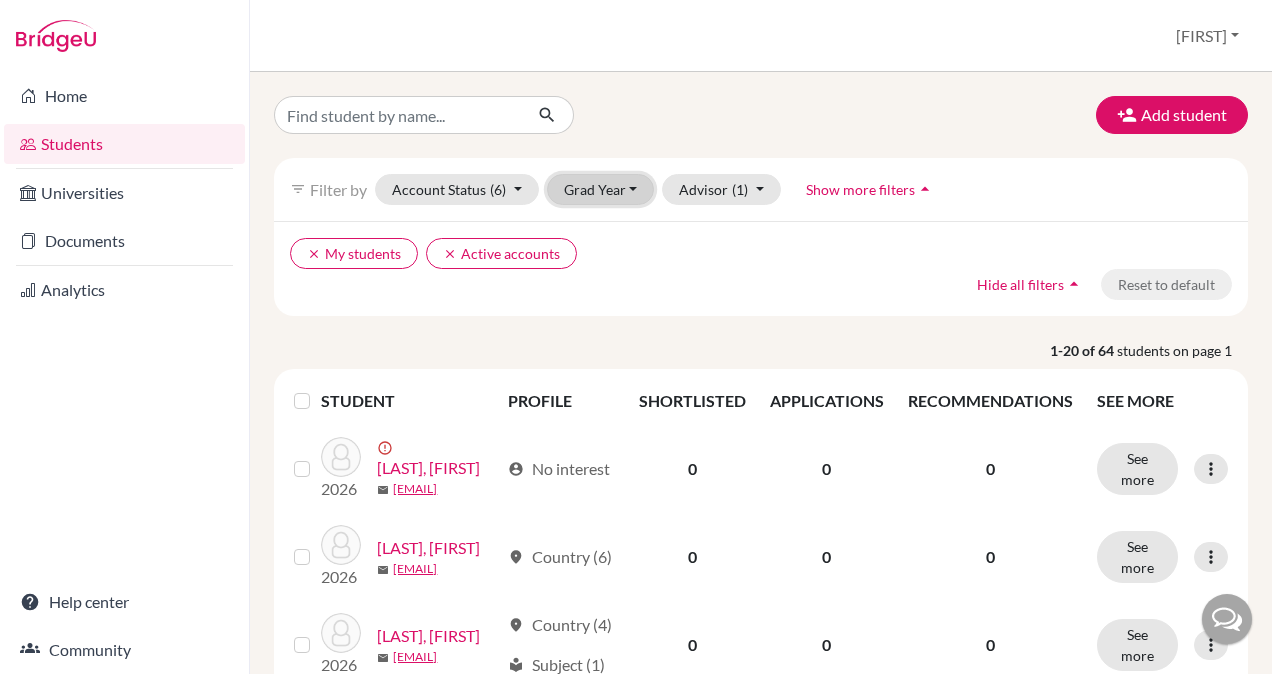 click on "Grad Year" at bounding box center (601, 189) 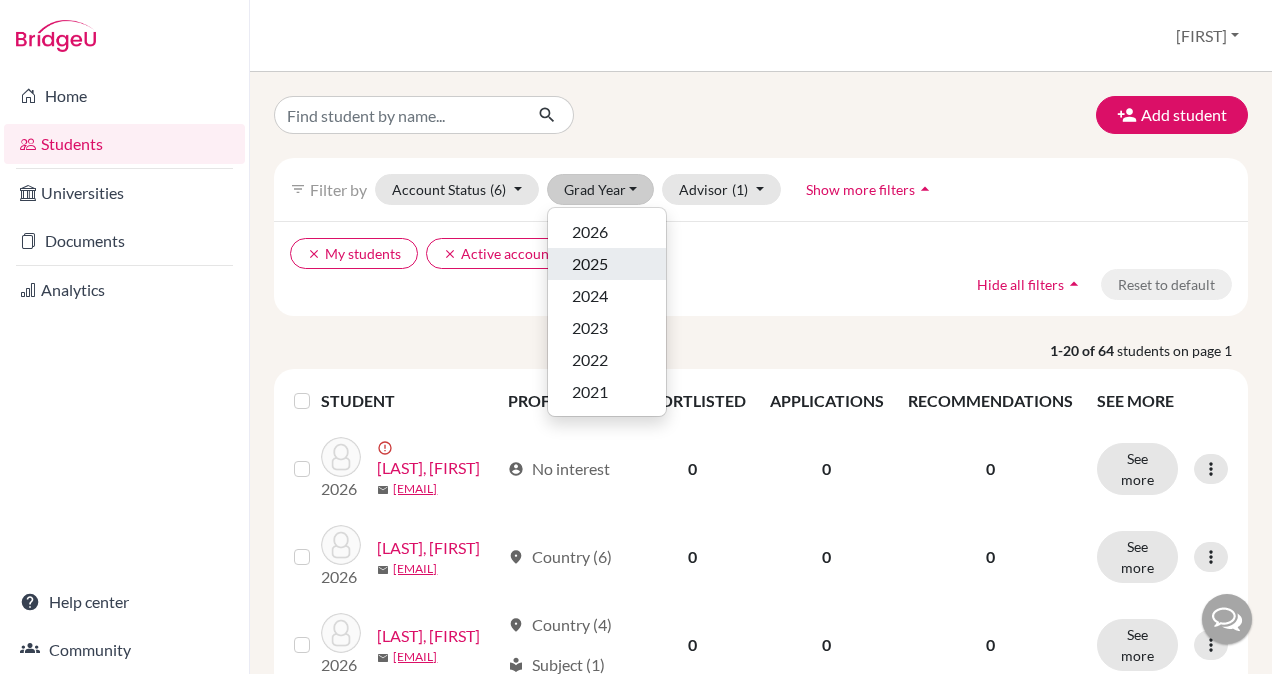click on "2025" at bounding box center [590, 264] 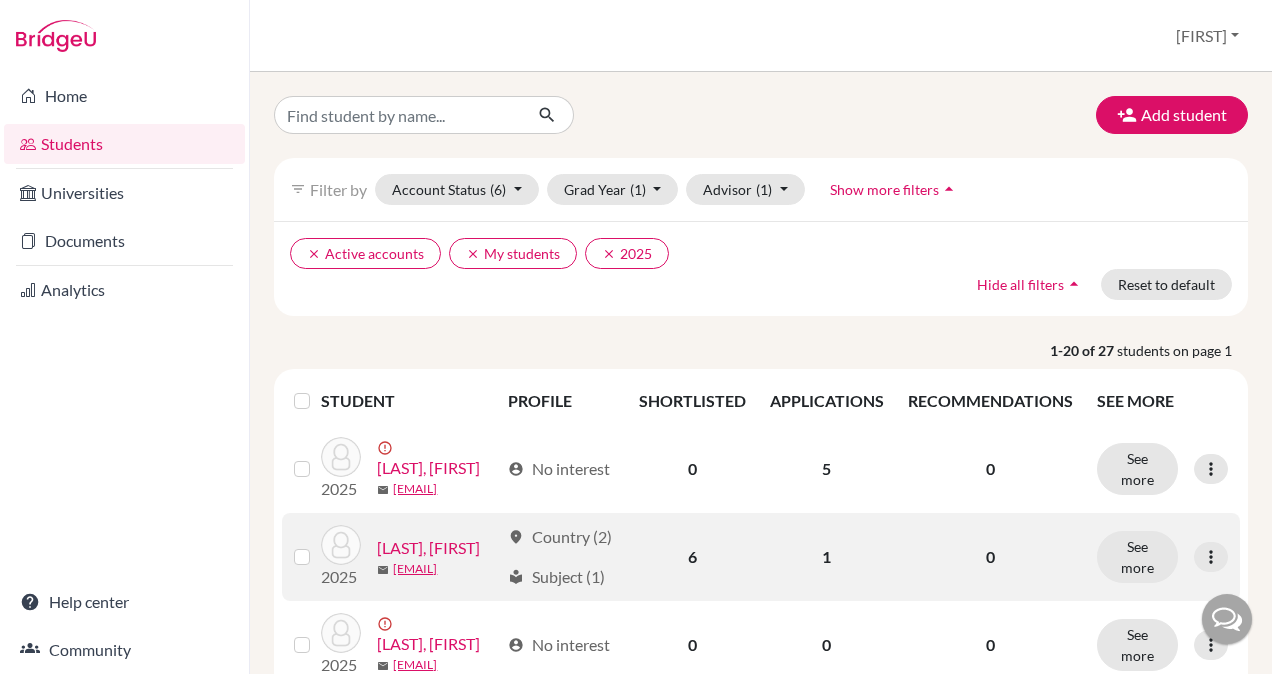 scroll, scrollTop: 100, scrollLeft: 0, axis: vertical 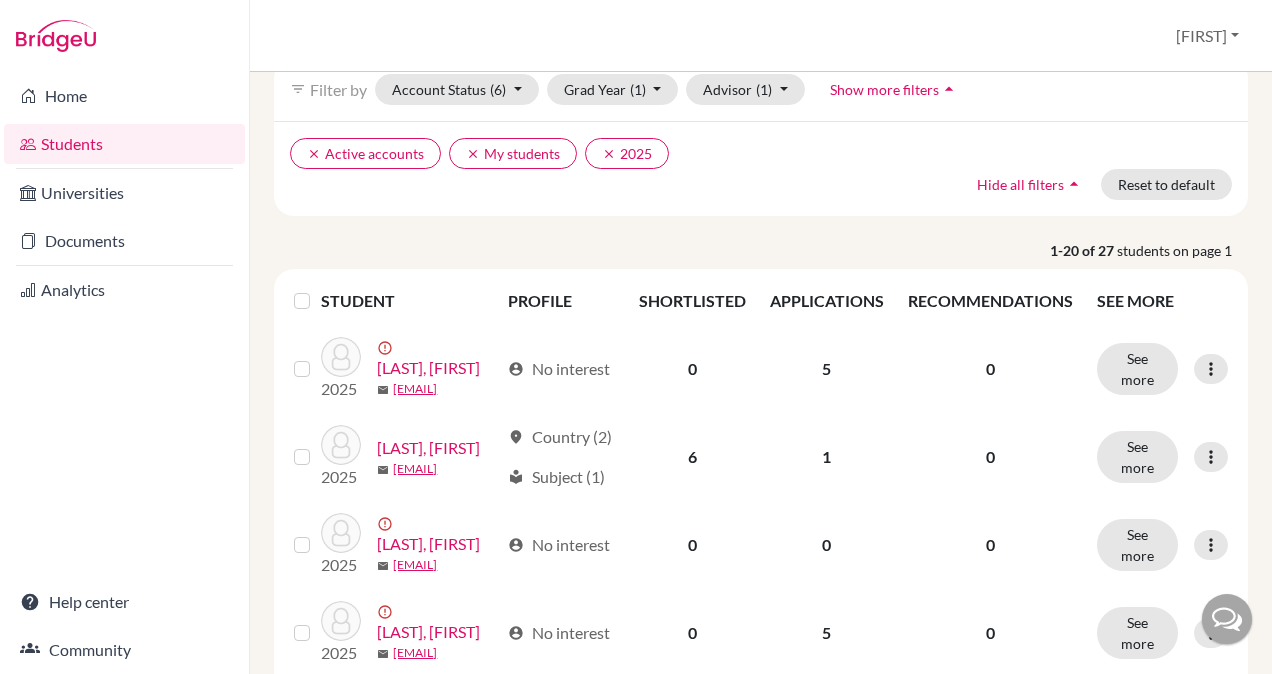 click at bounding box center [318, 289] 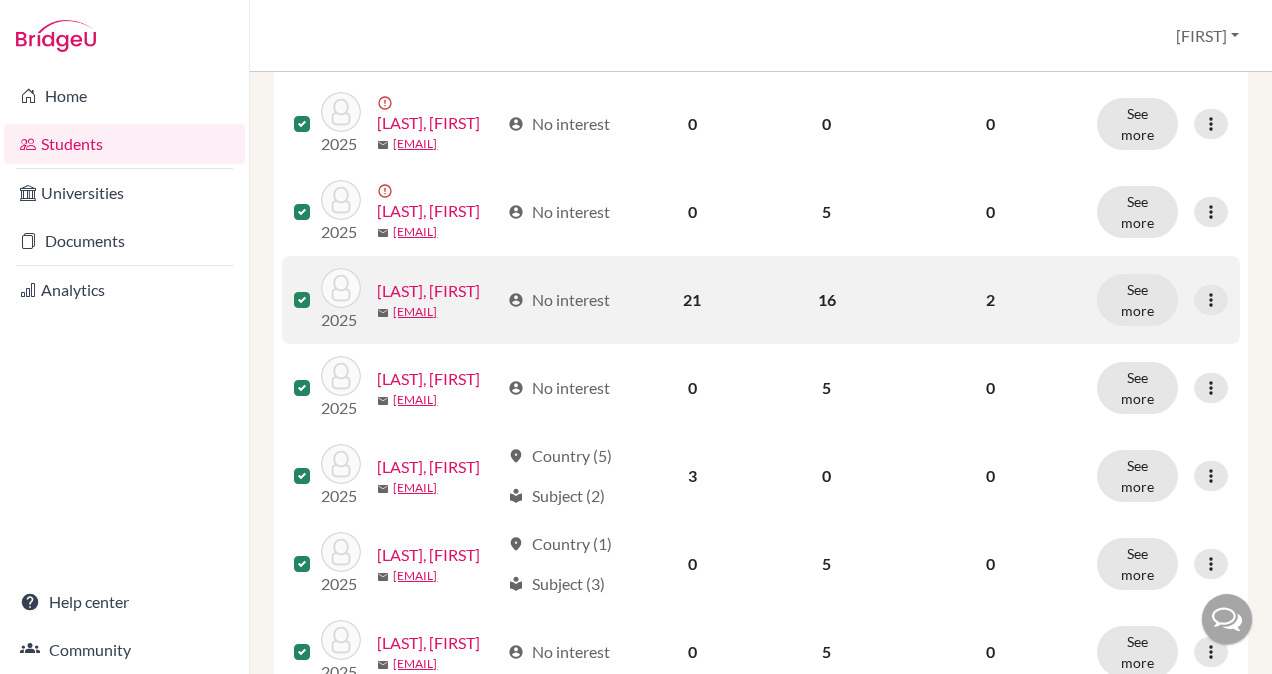 scroll, scrollTop: 0, scrollLeft: 0, axis: both 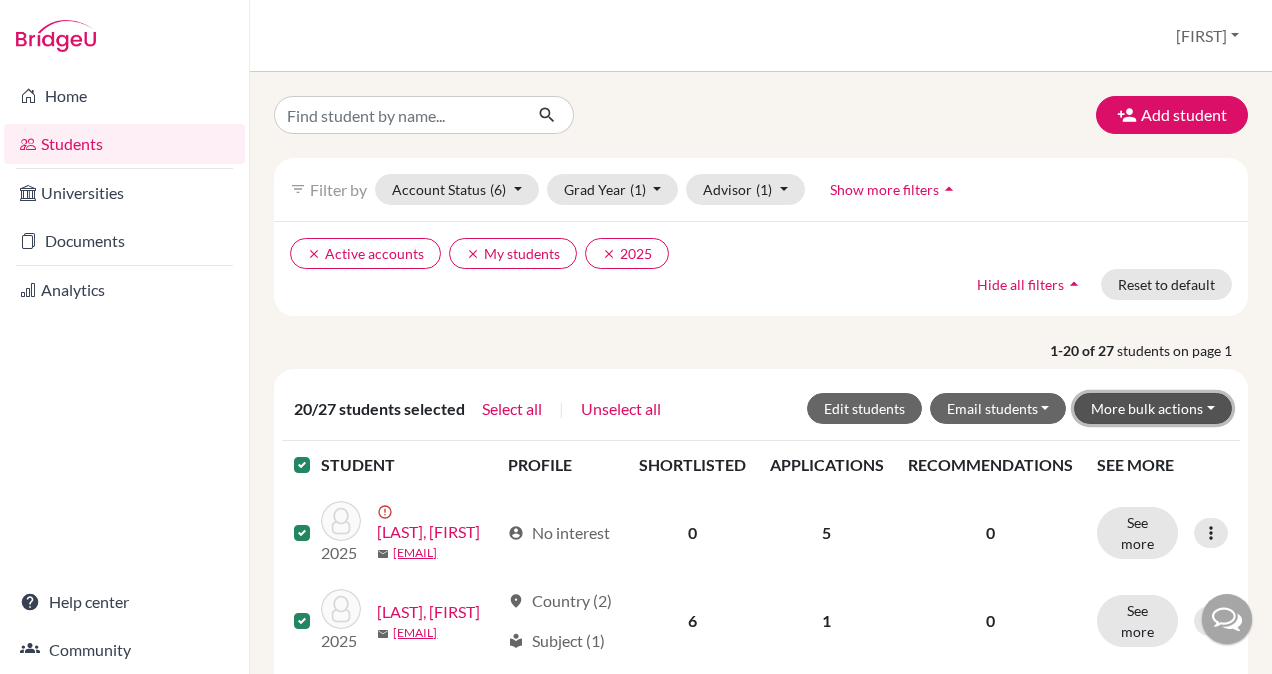 click on "More bulk actions" at bounding box center (1153, 408) 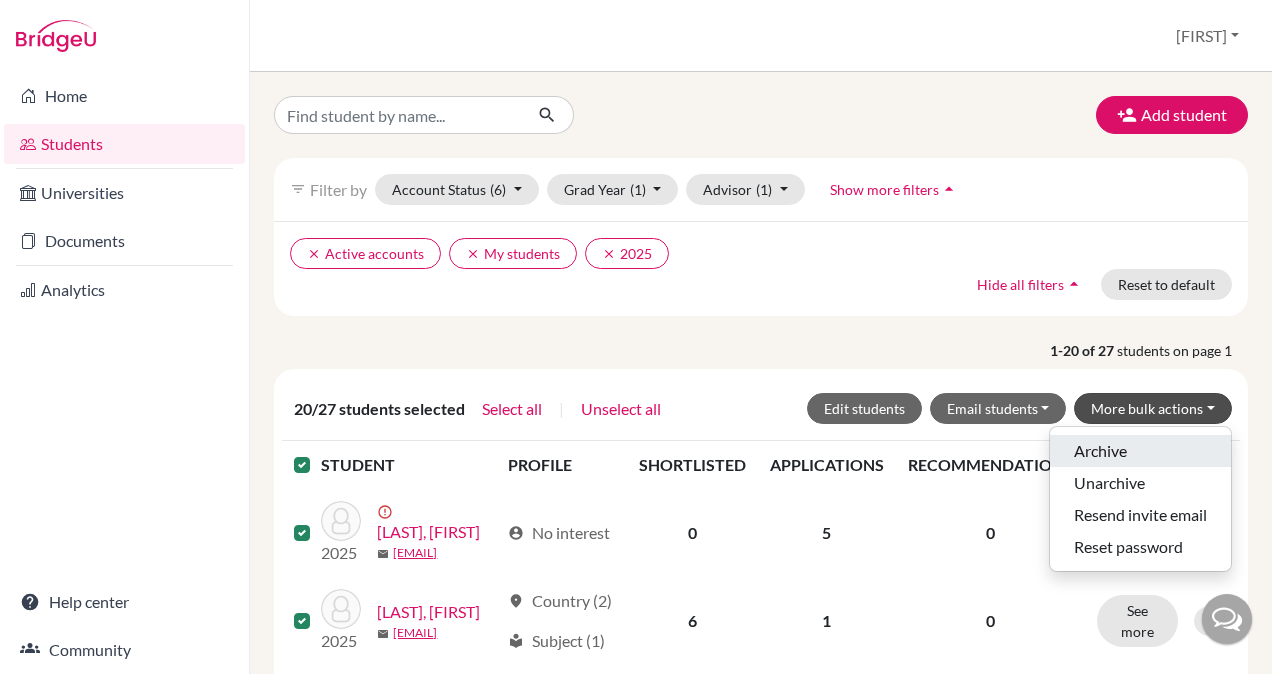 click on "Archive" at bounding box center (1140, 451) 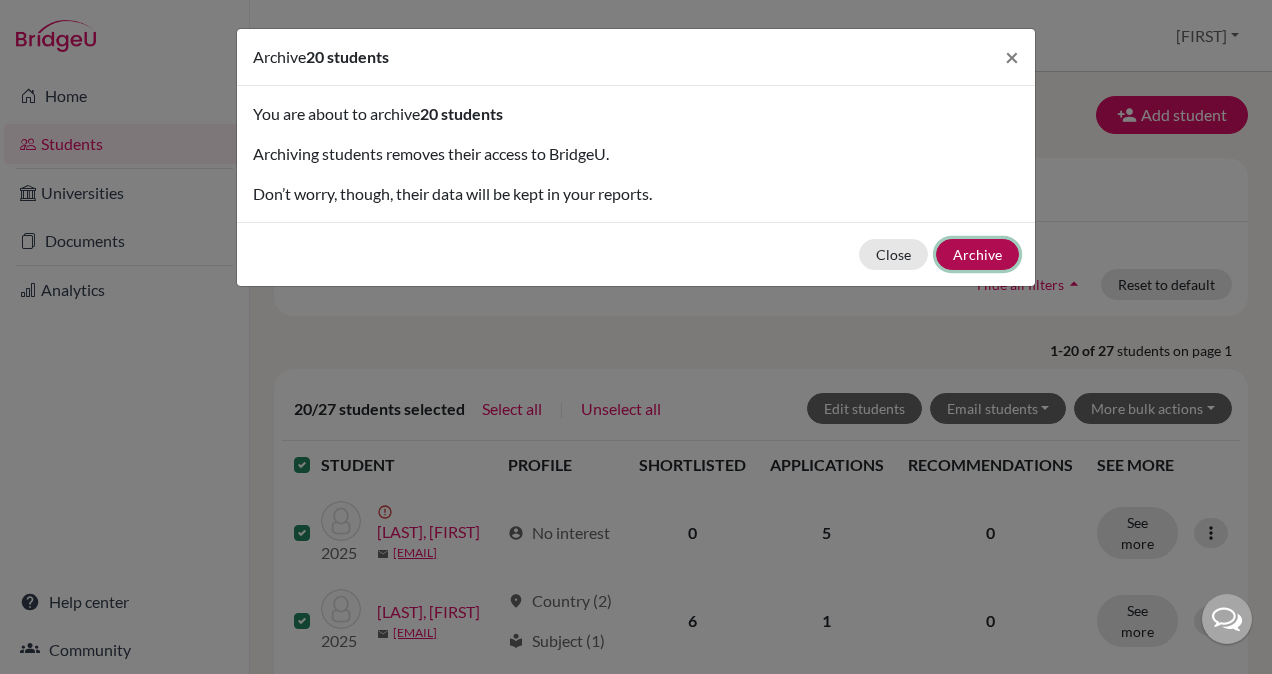 click on "Archive" at bounding box center (977, 254) 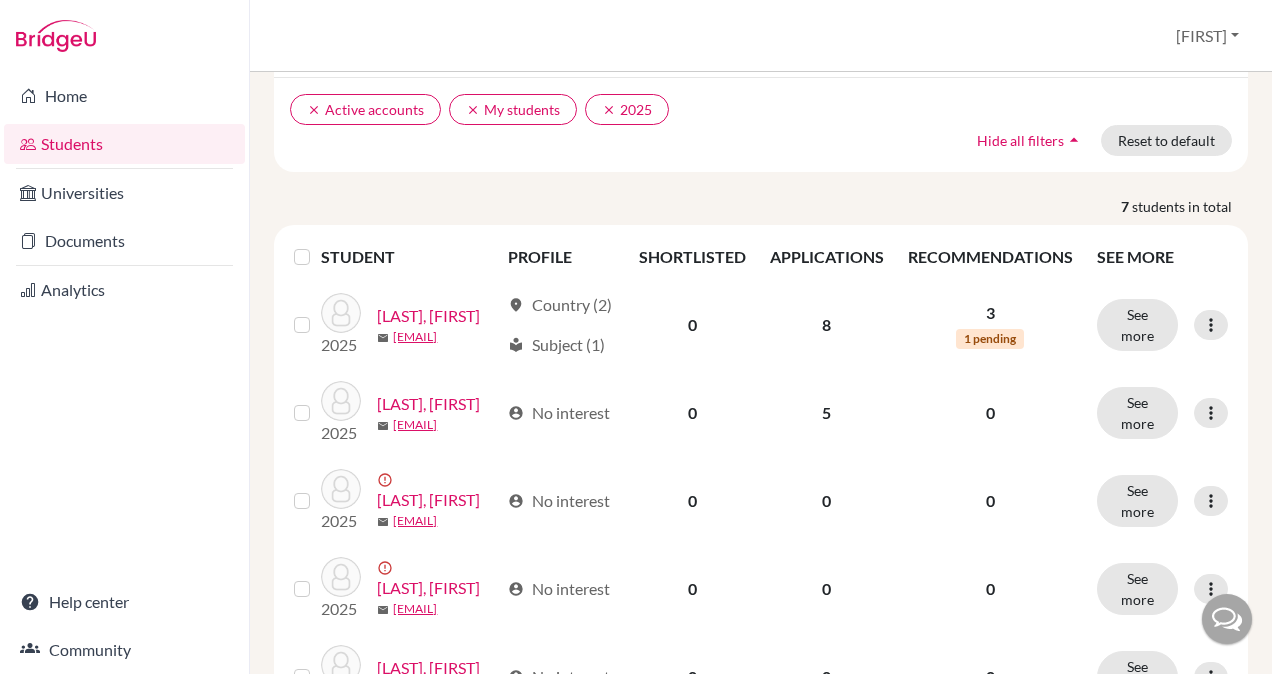 scroll, scrollTop: 0, scrollLeft: 0, axis: both 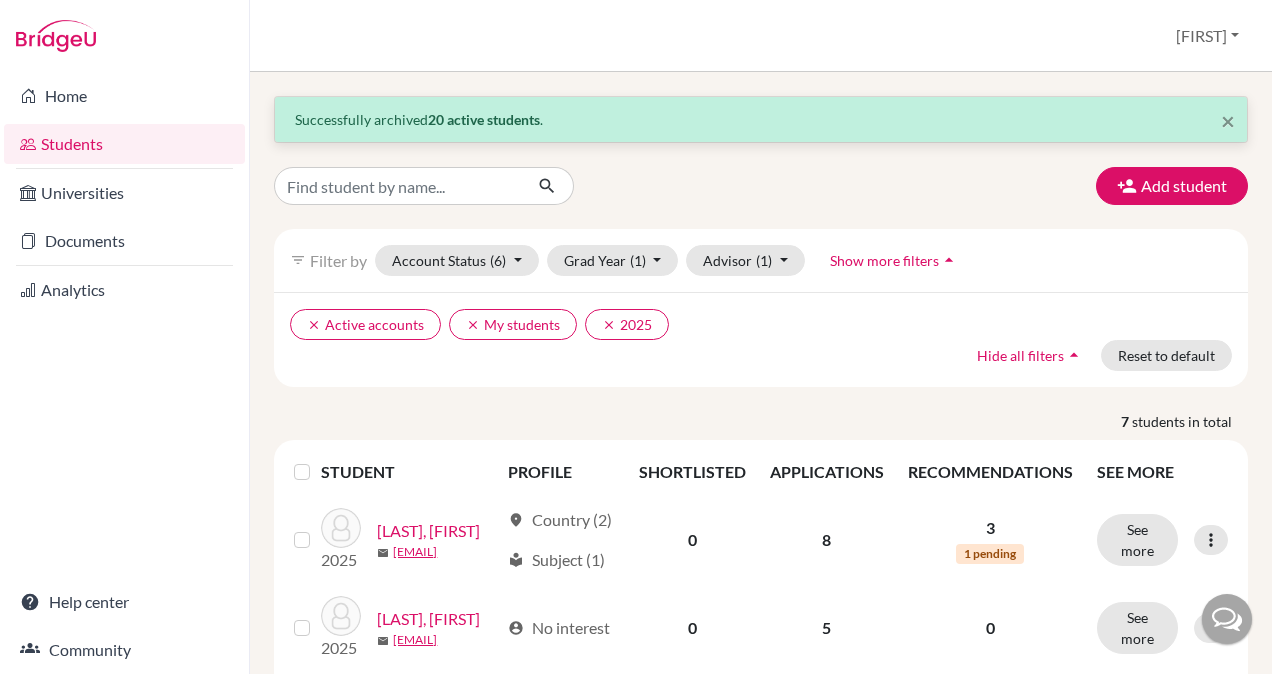 click at bounding box center (318, 460) 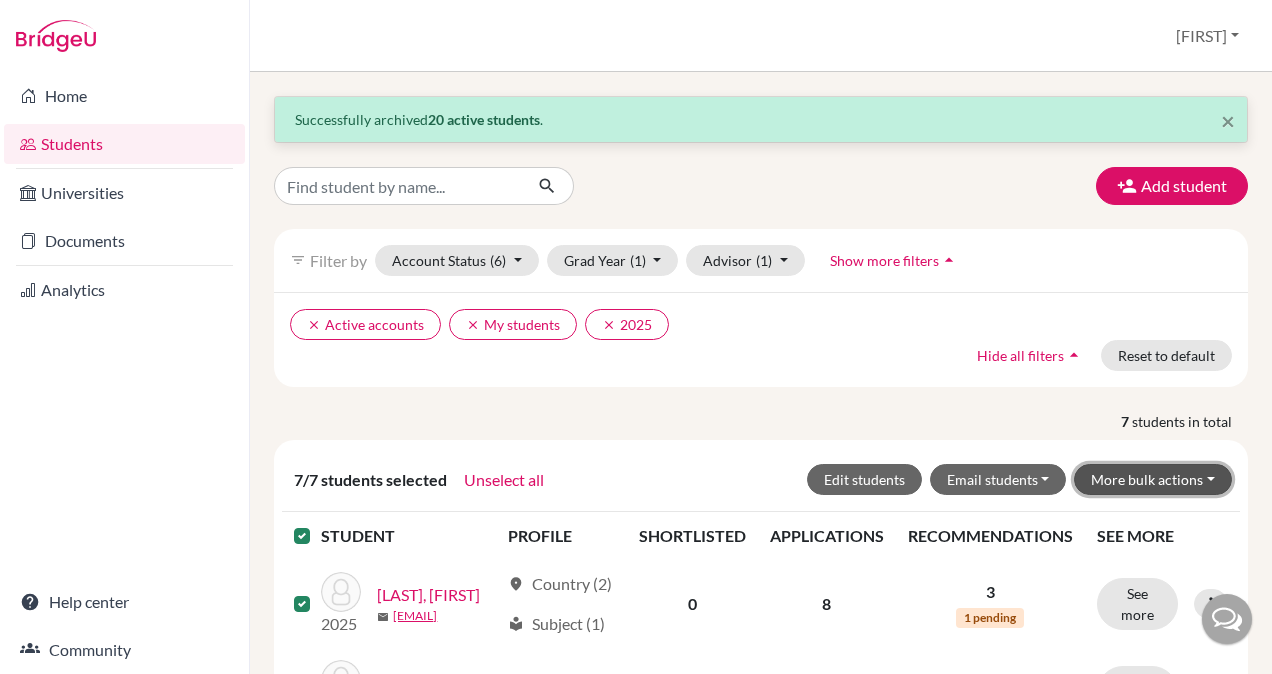 click on "More bulk actions" at bounding box center (1153, 479) 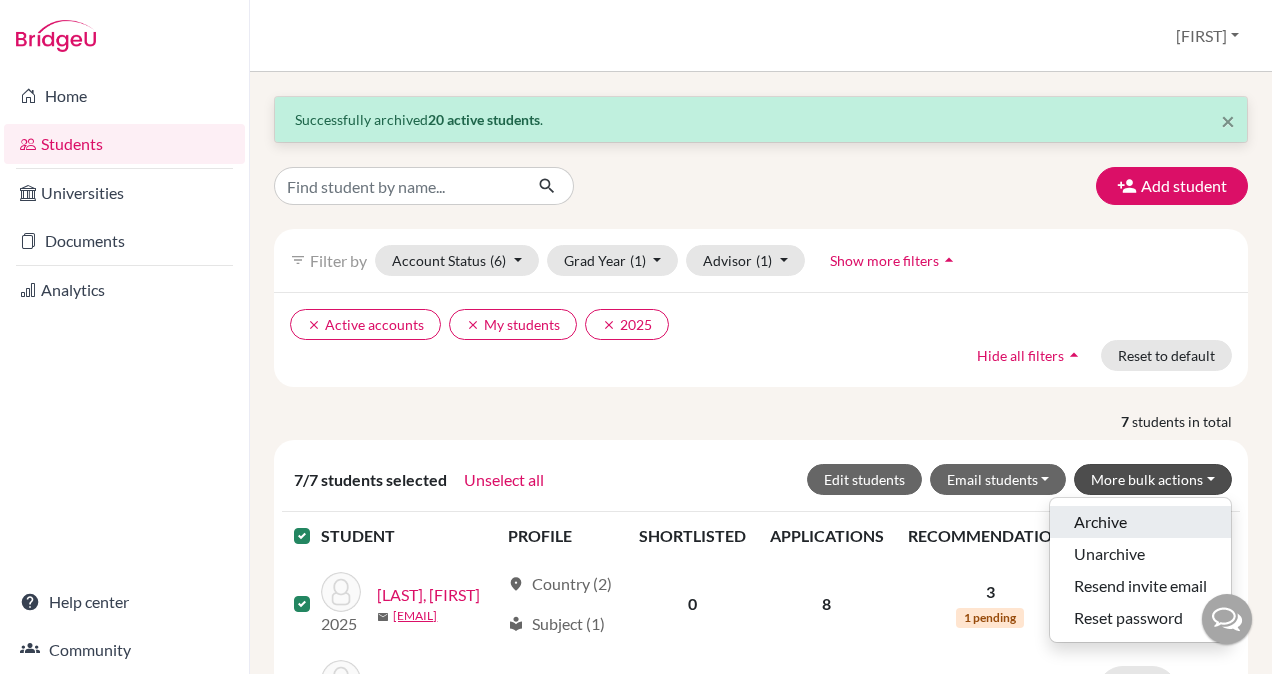 click on "Archive" at bounding box center (1140, 522) 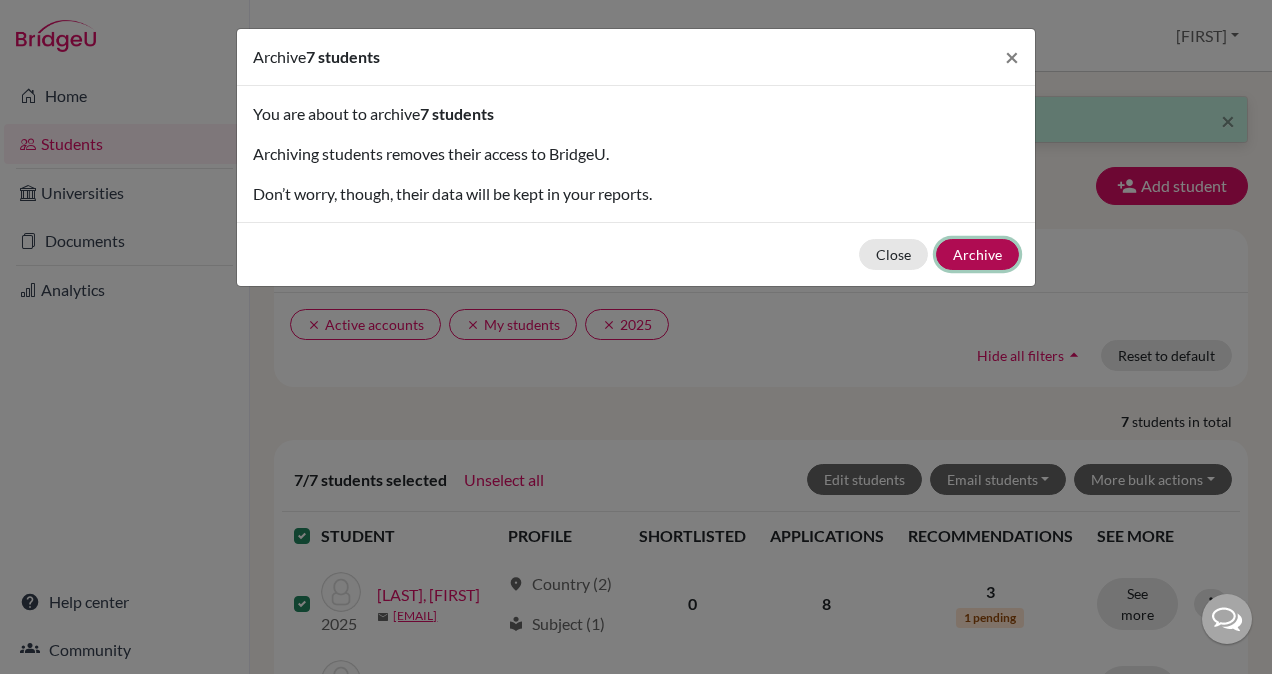 click on "Archive" at bounding box center [977, 254] 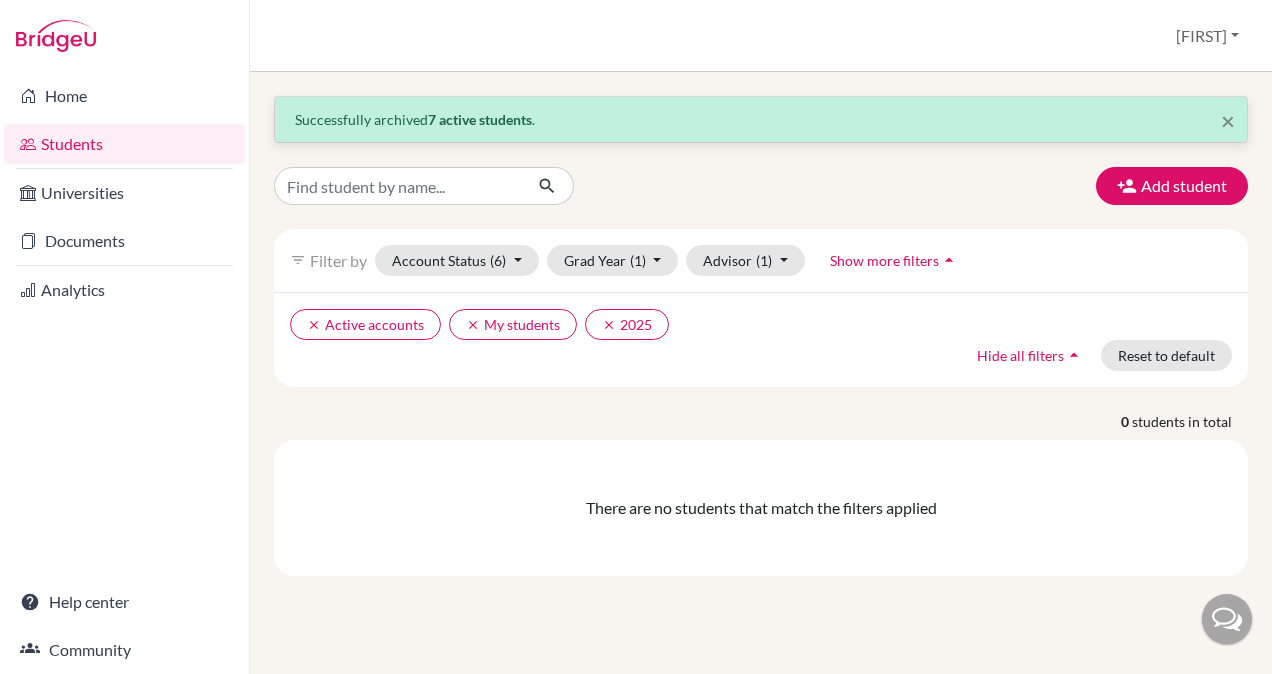 click on "There are no students that match the filters applied" at bounding box center (761, 508) 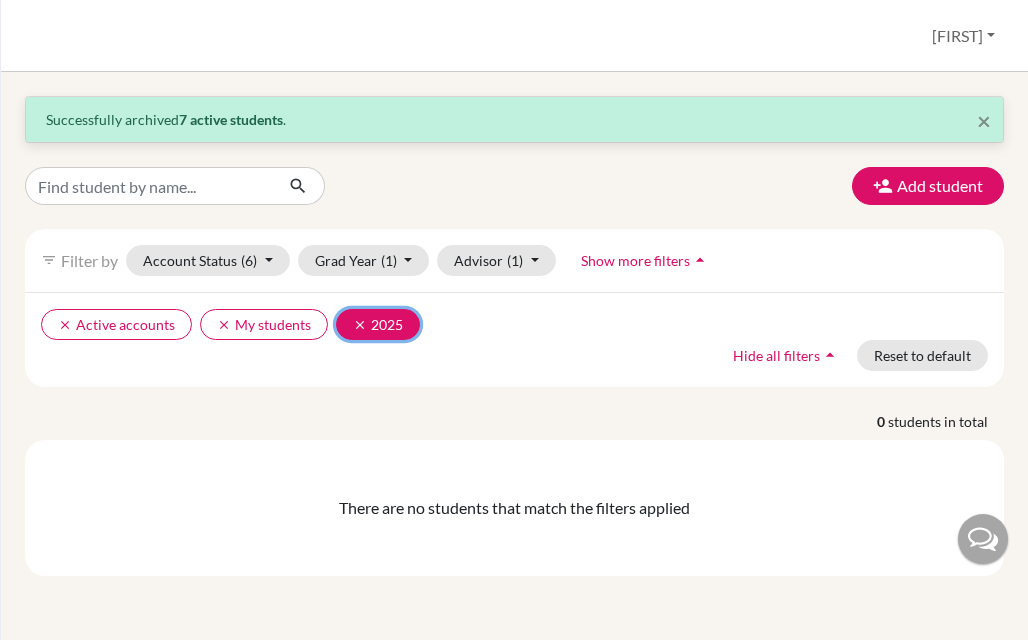 click on "clear" at bounding box center [360, 325] 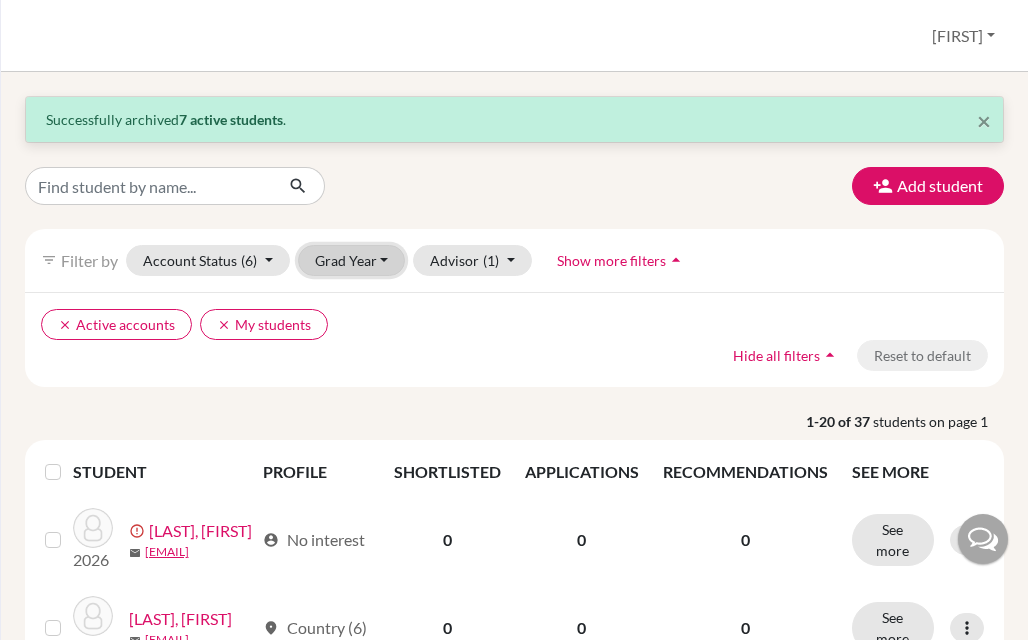 click on "Grad Year" at bounding box center (352, 260) 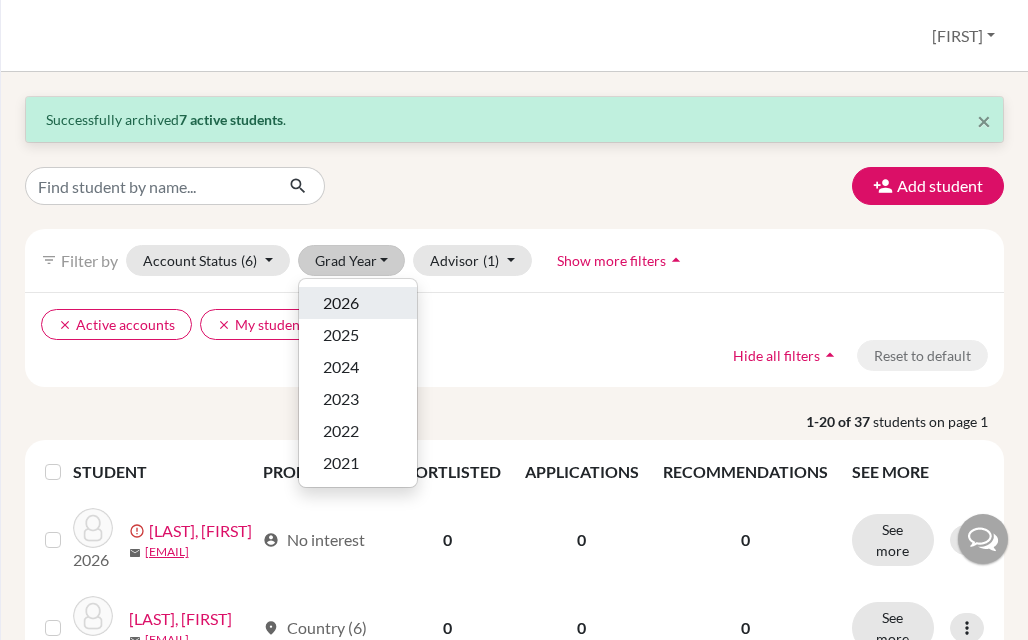 click on "2026" at bounding box center [341, 303] 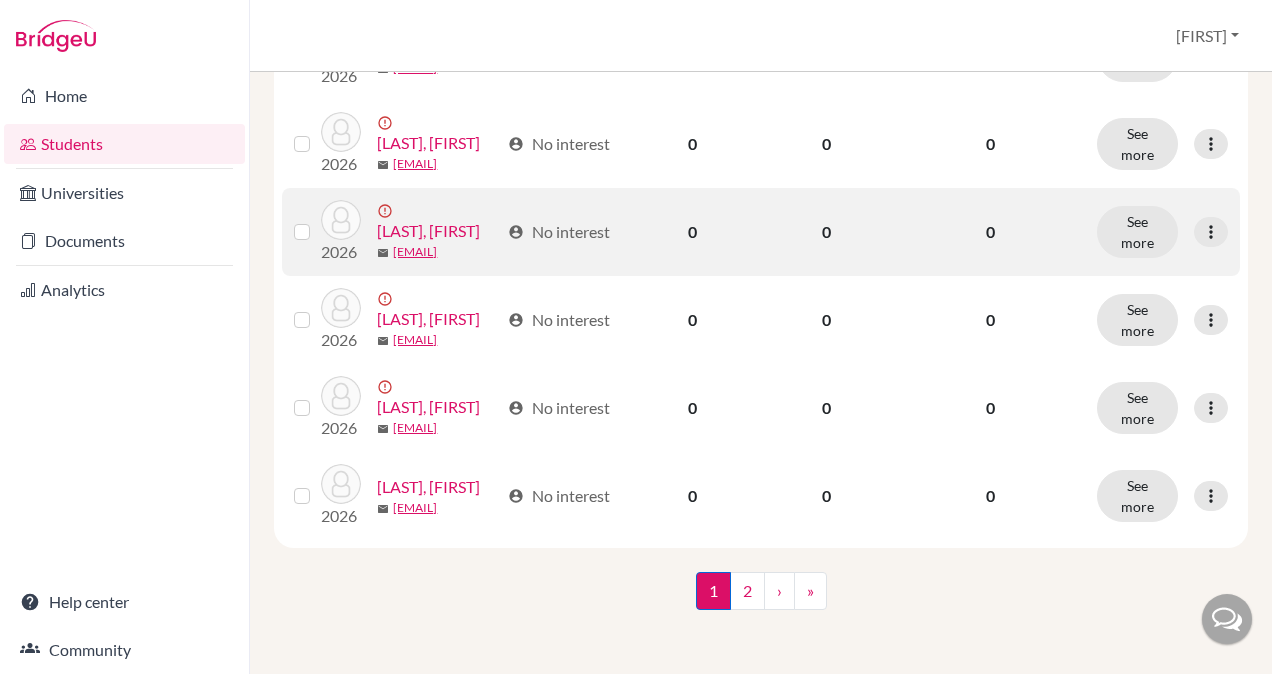scroll, scrollTop: 2500, scrollLeft: 0, axis: vertical 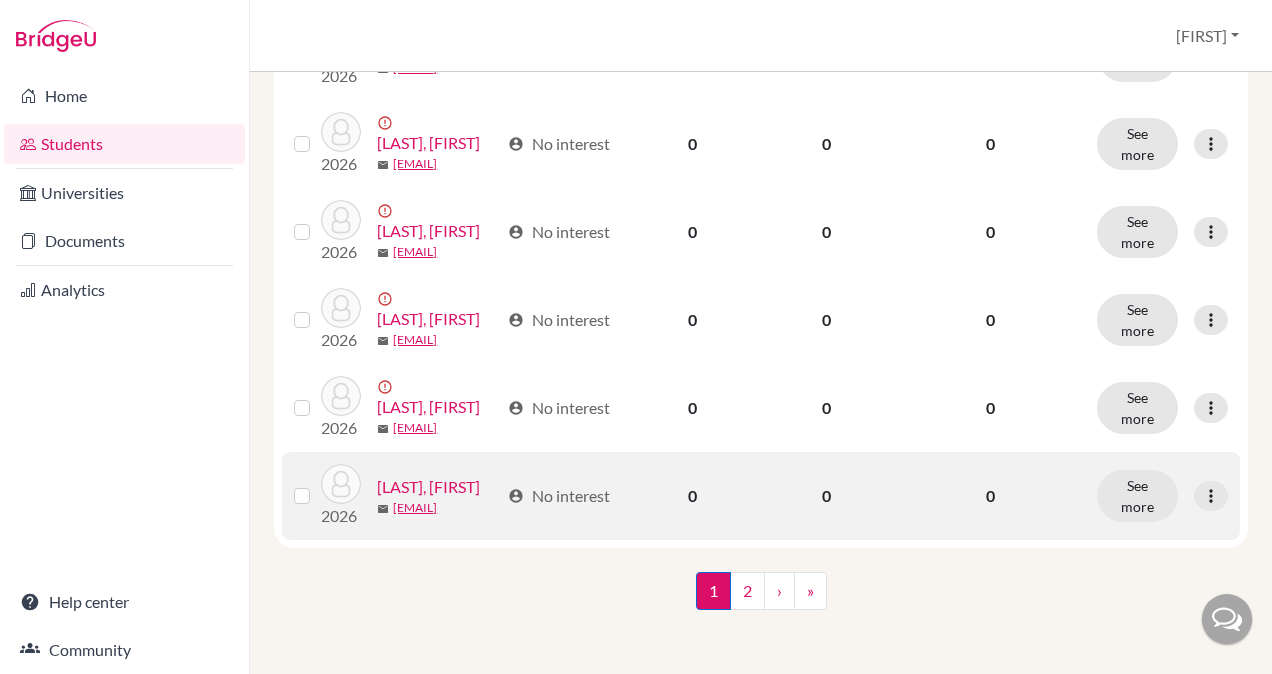 click at bounding box center [318, 484] 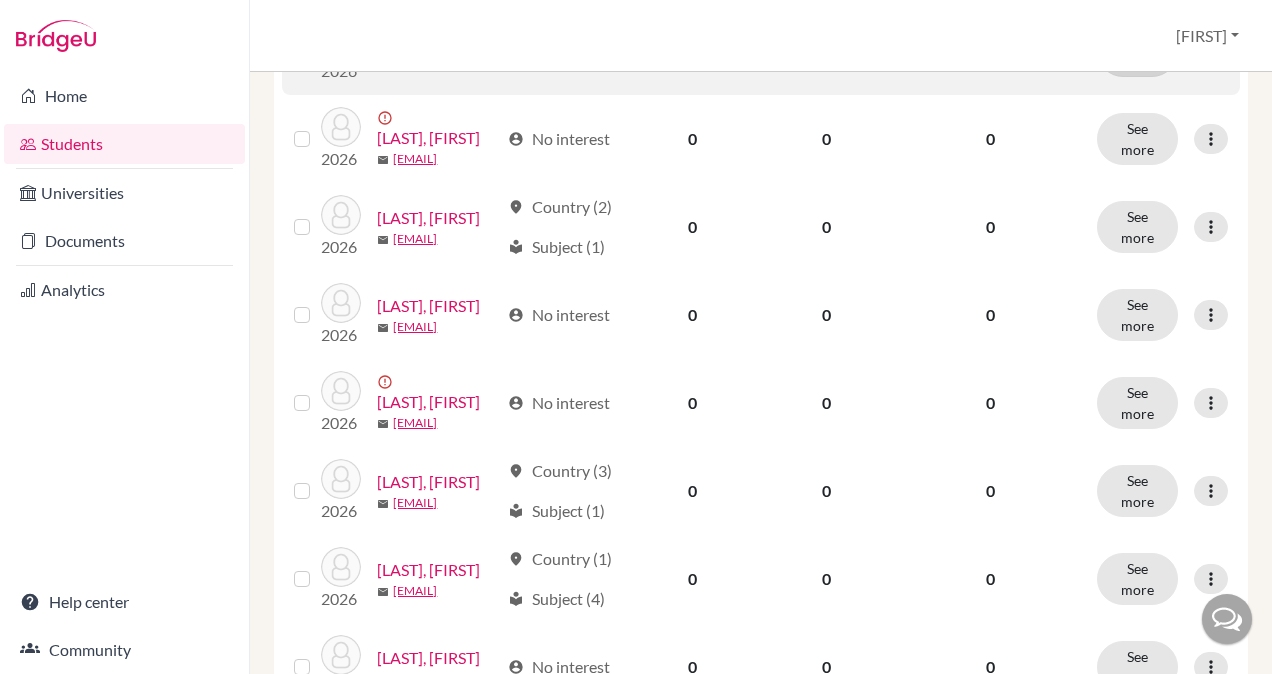 scroll, scrollTop: 317, scrollLeft: 0, axis: vertical 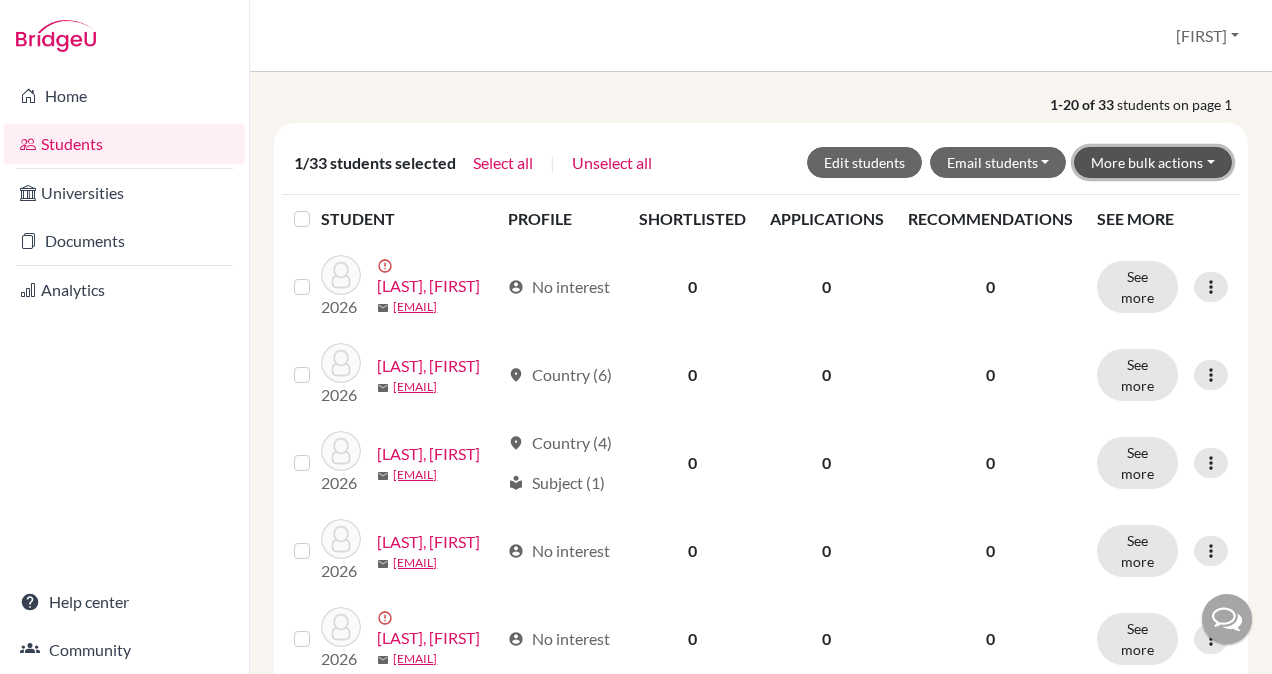click on "More bulk actions" at bounding box center (1153, 162) 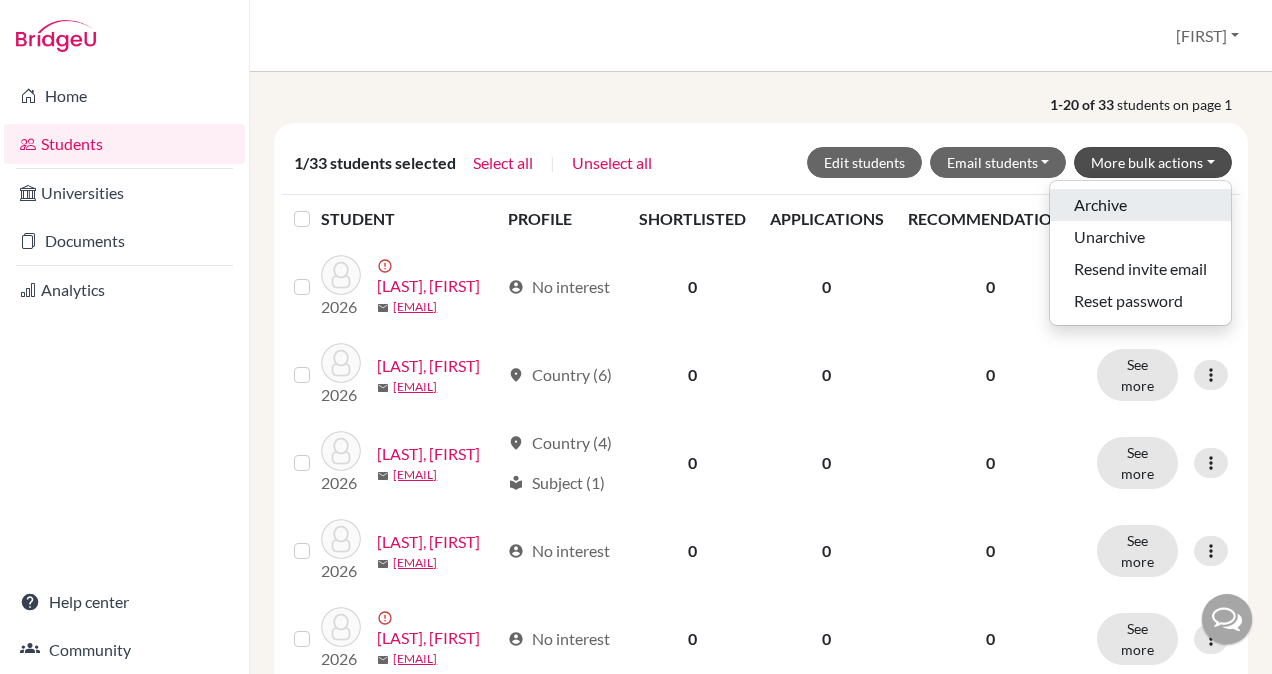 click on "Archive" at bounding box center [1140, 205] 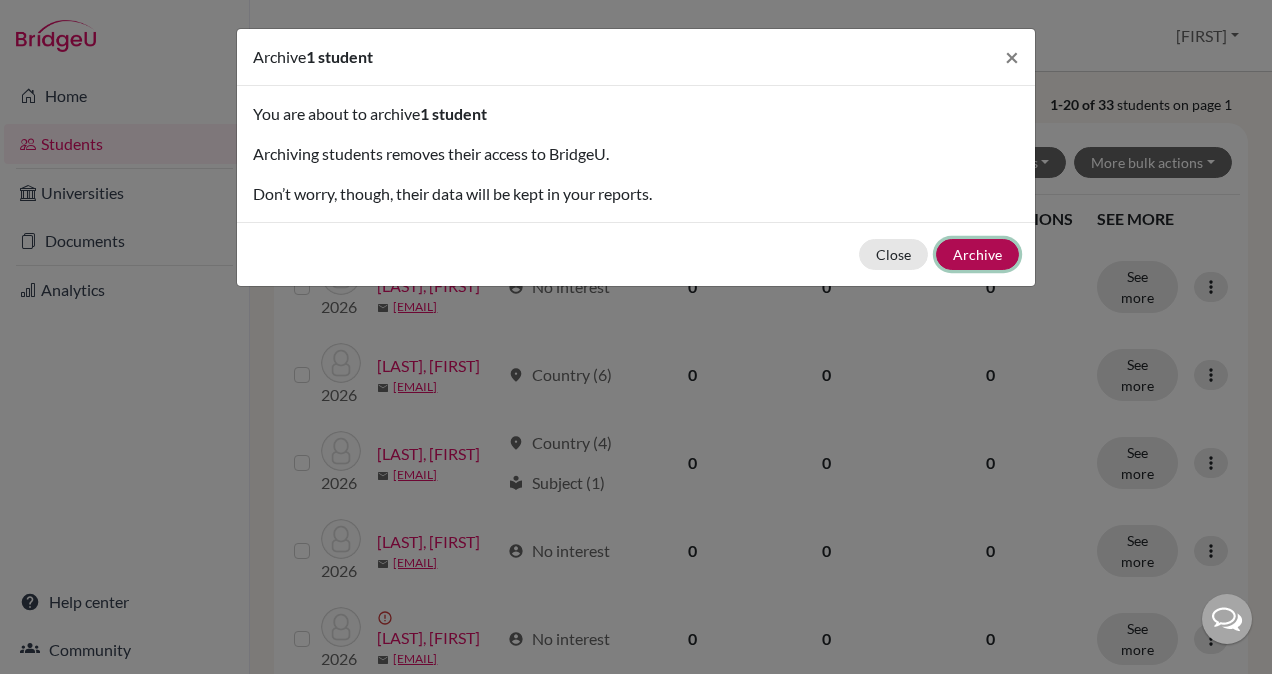 click on "Archive" at bounding box center [977, 254] 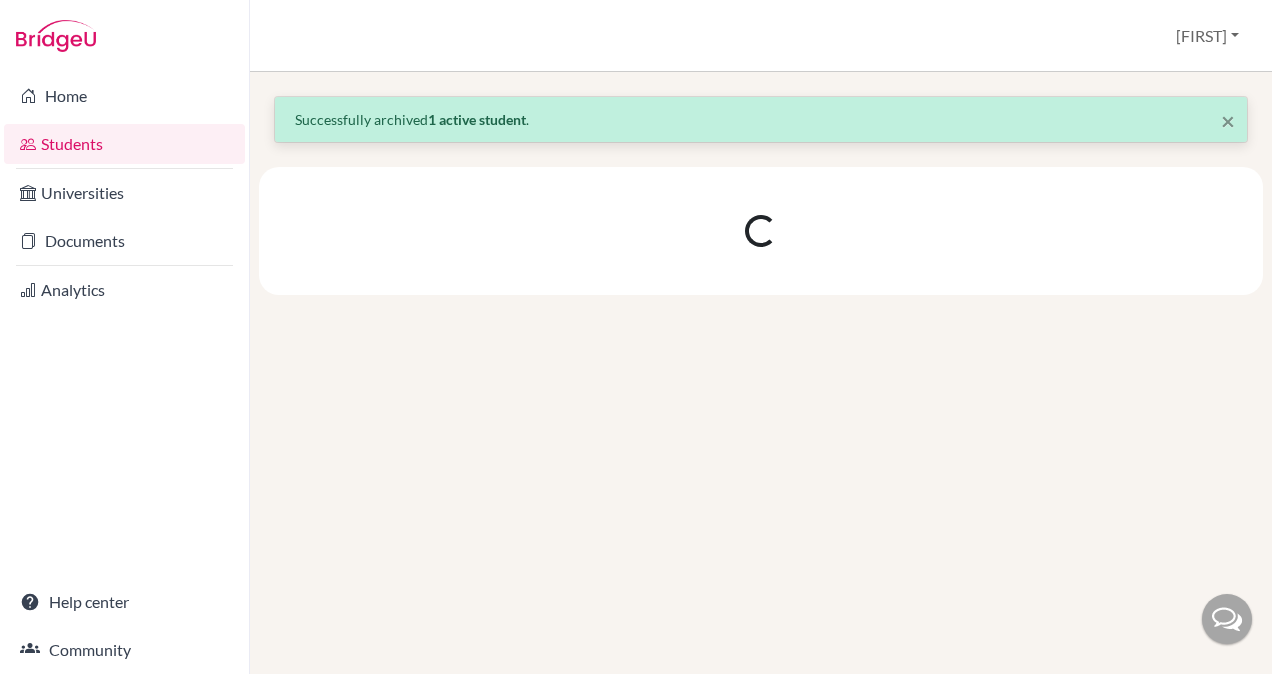 scroll, scrollTop: 0, scrollLeft: 0, axis: both 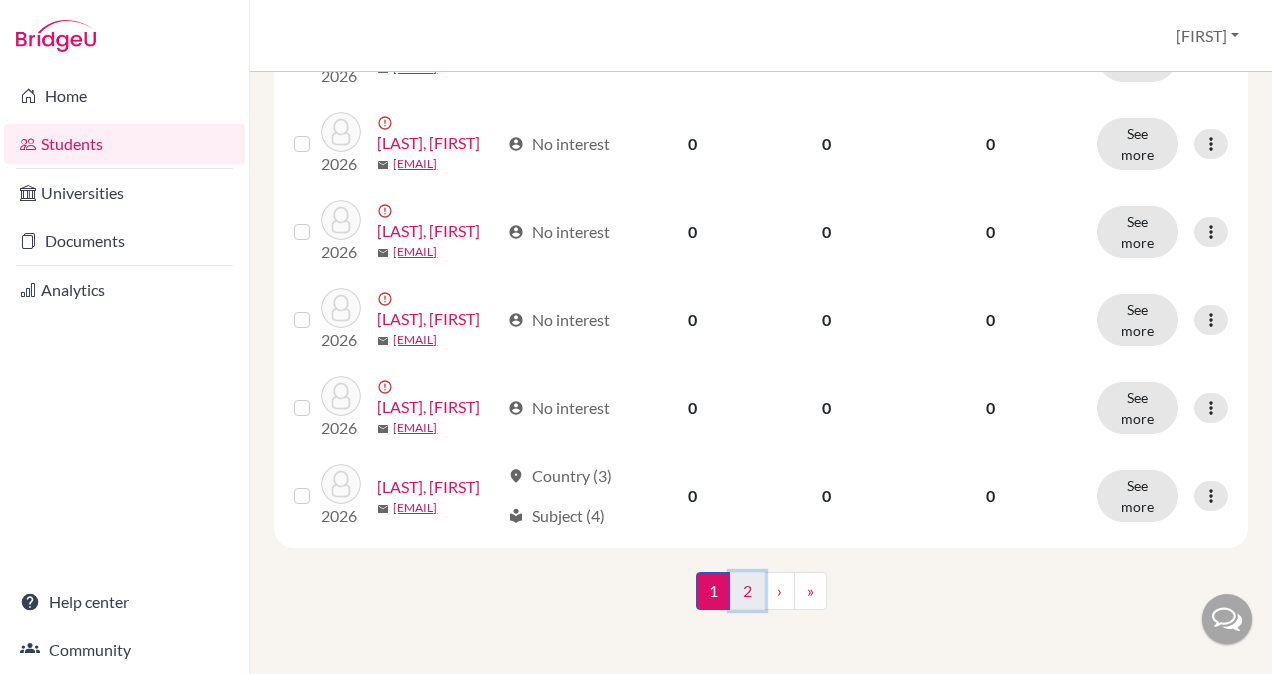click on "2" at bounding box center [747, 591] 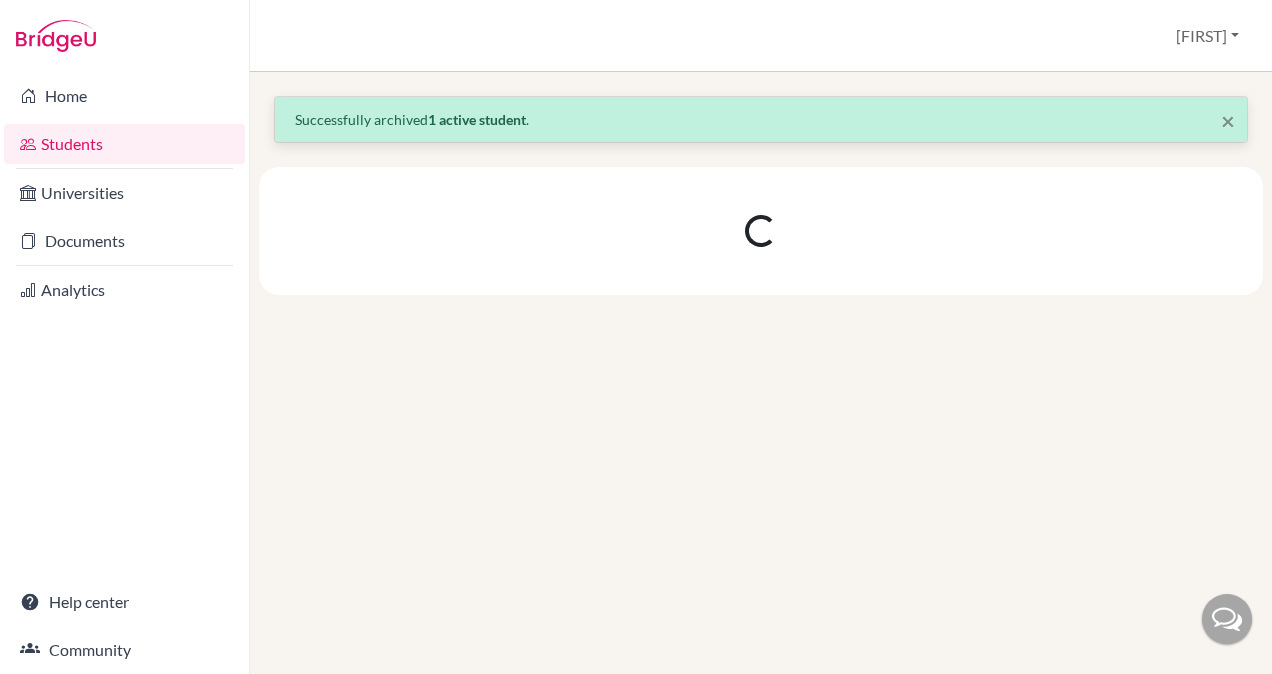 scroll, scrollTop: 0, scrollLeft: 0, axis: both 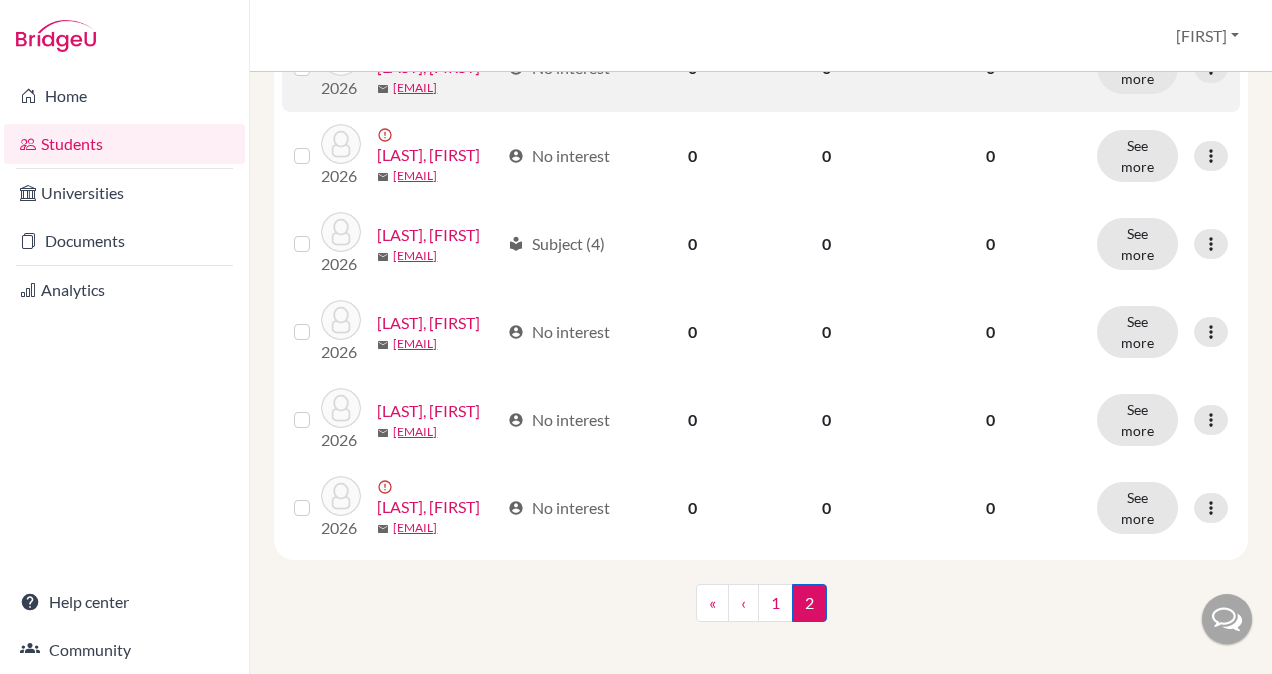 click at bounding box center [318, 56] 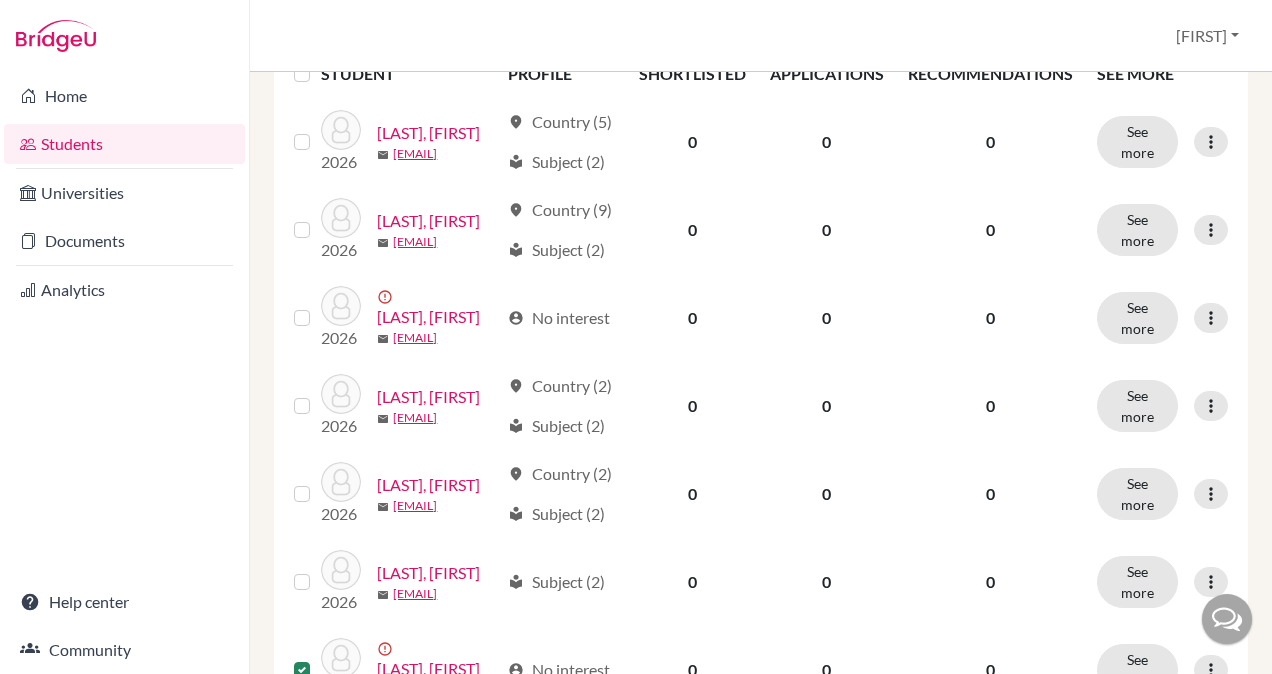 scroll, scrollTop: 362, scrollLeft: 0, axis: vertical 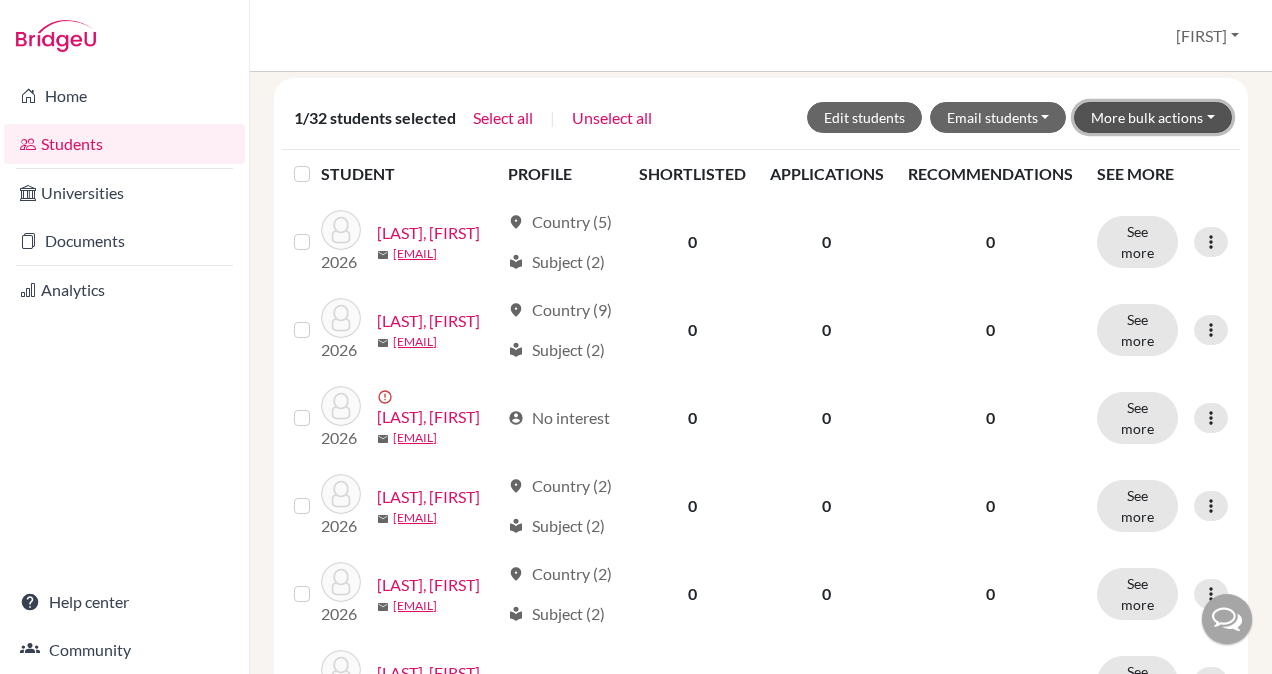 click on "More bulk actions" at bounding box center (1153, 117) 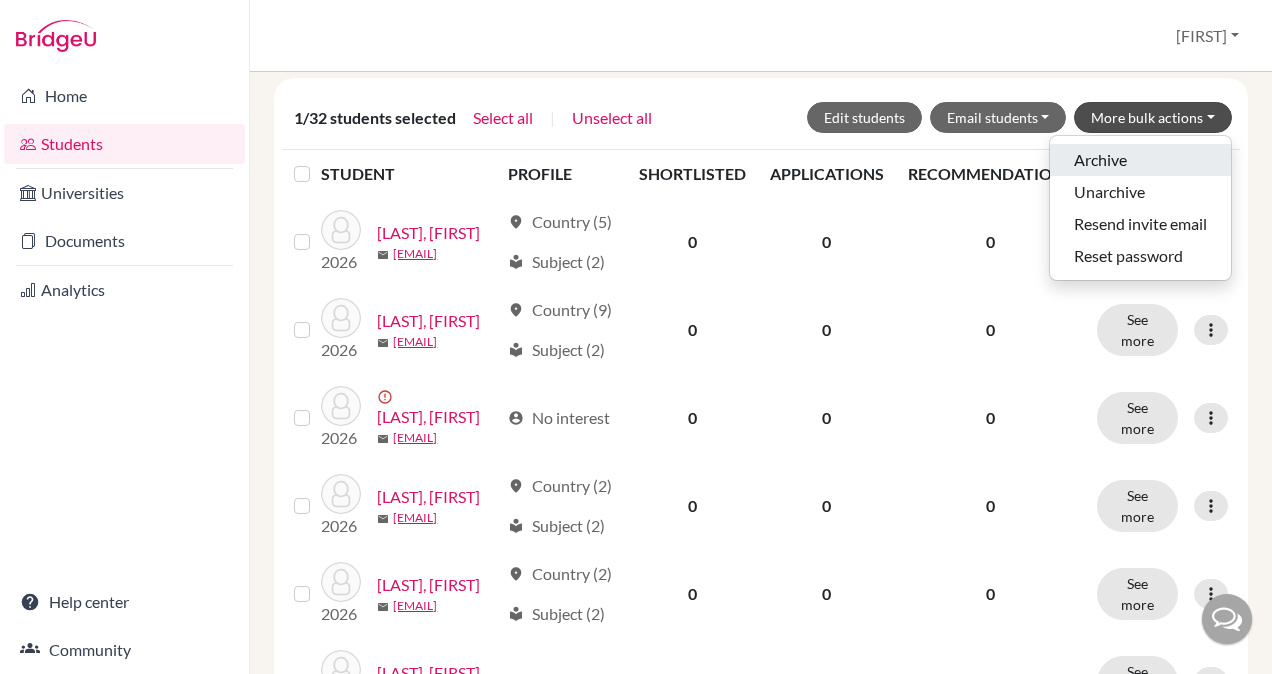 click on "Archive" at bounding box center [1140, 160] 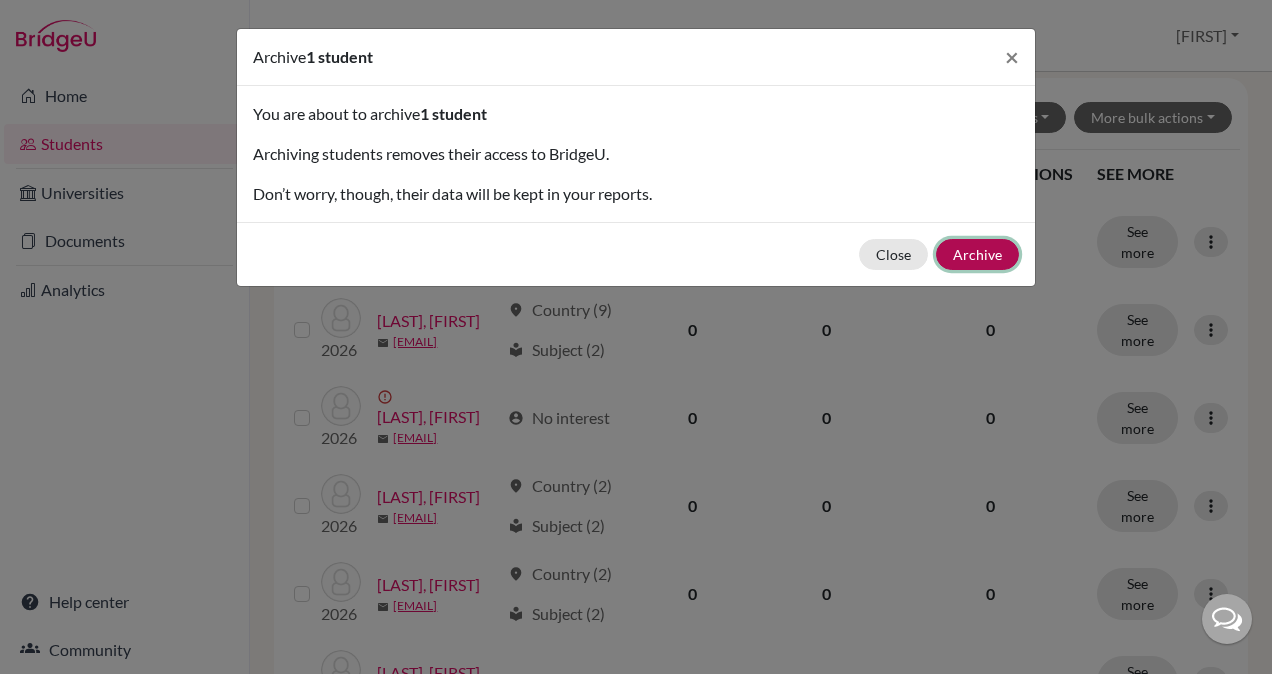 click on "Archive" at bounding box center [977, 254] 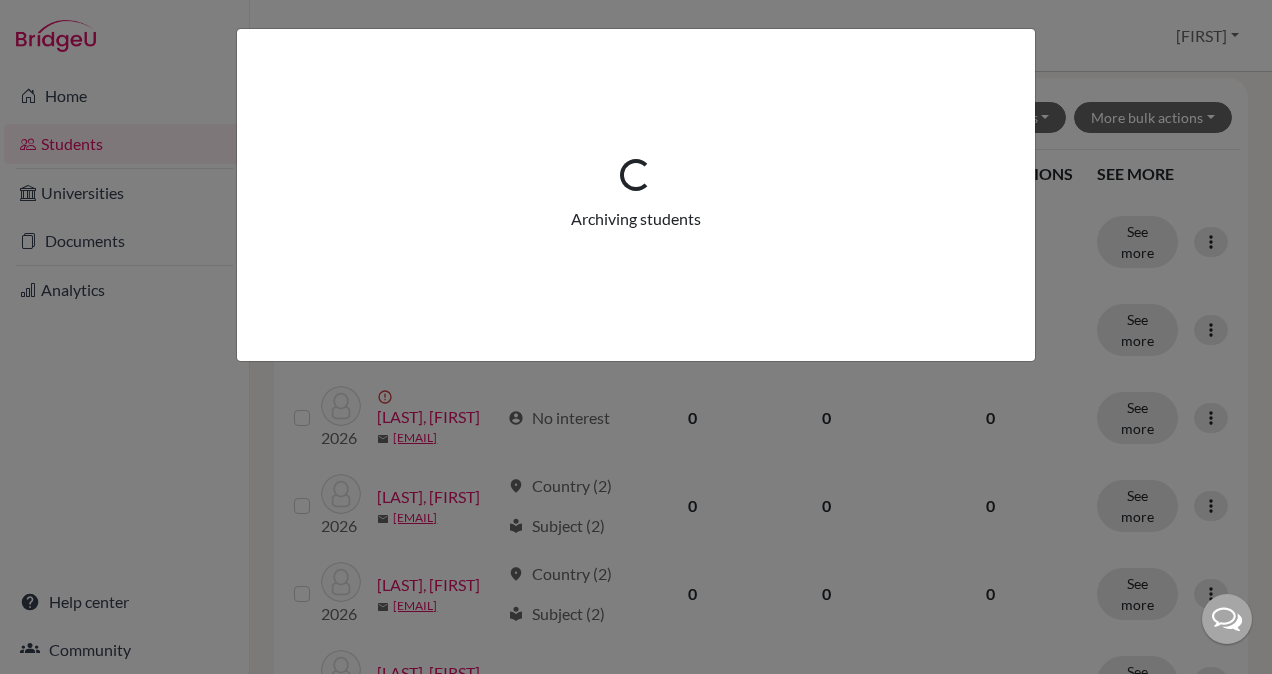 scroll, scrollTop: 0, scrollLeft: 0, axis: both 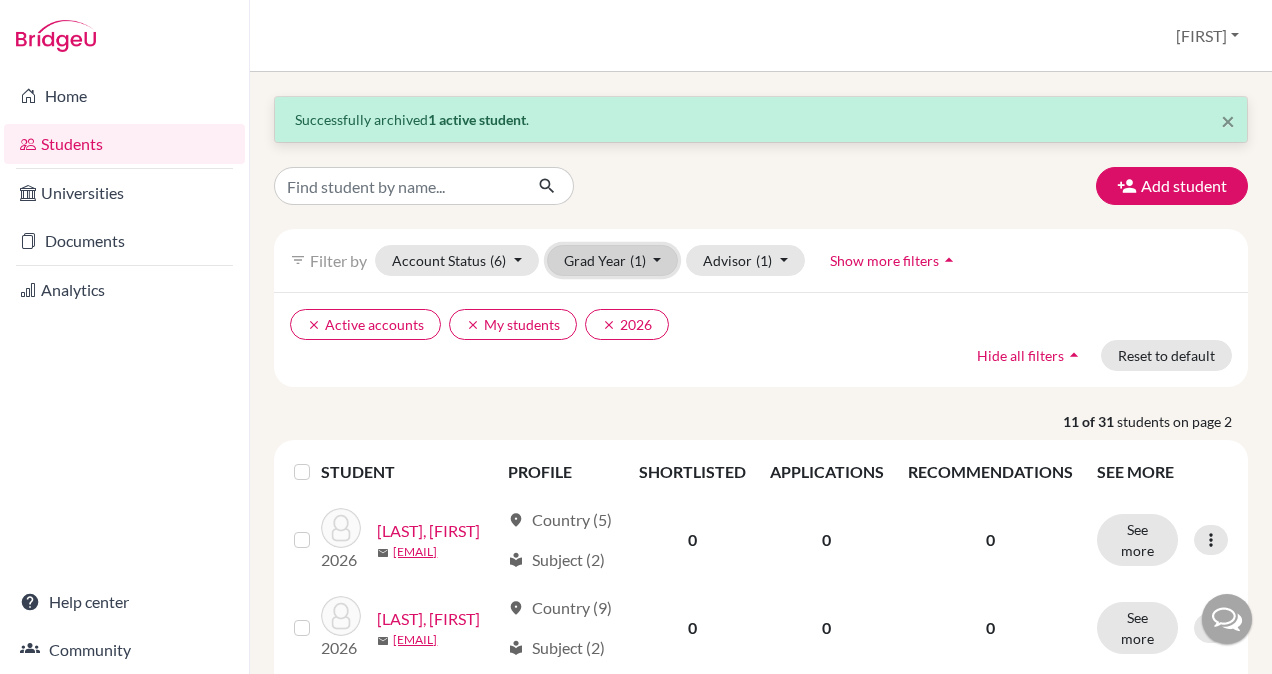 click on "Grad Year (1)" at bounding box center [613, 260] 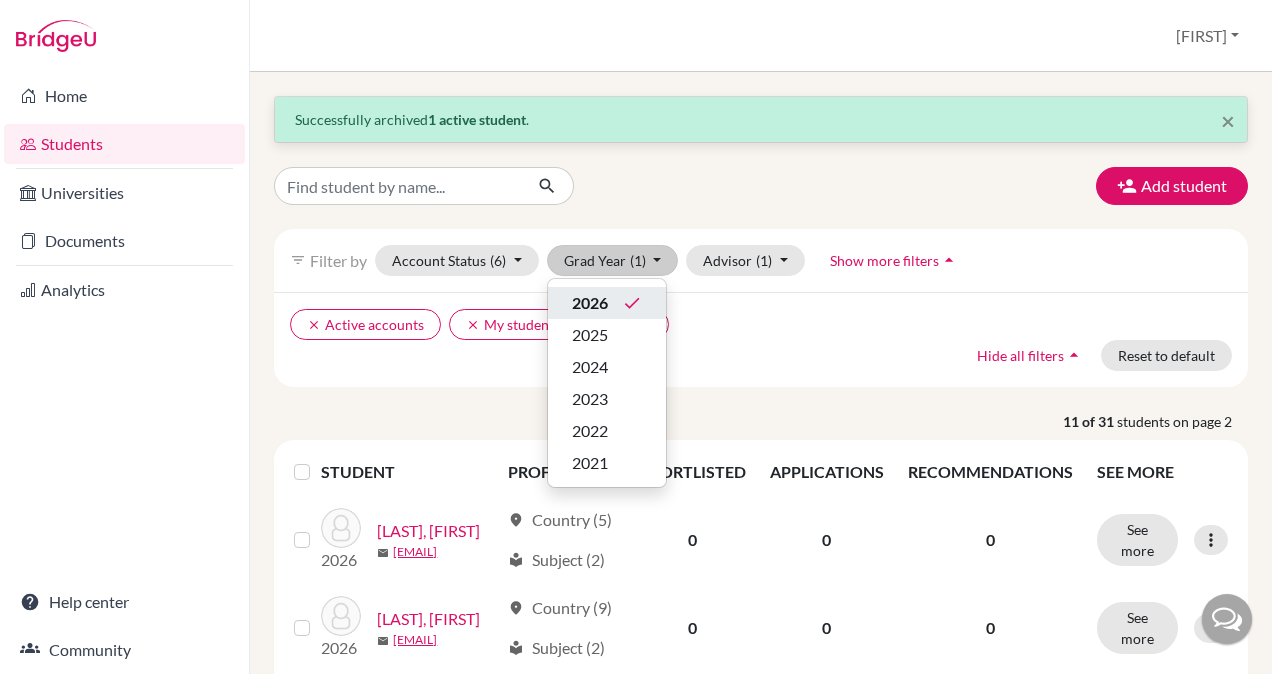 click on "2026" at bounding box center (590, 303) 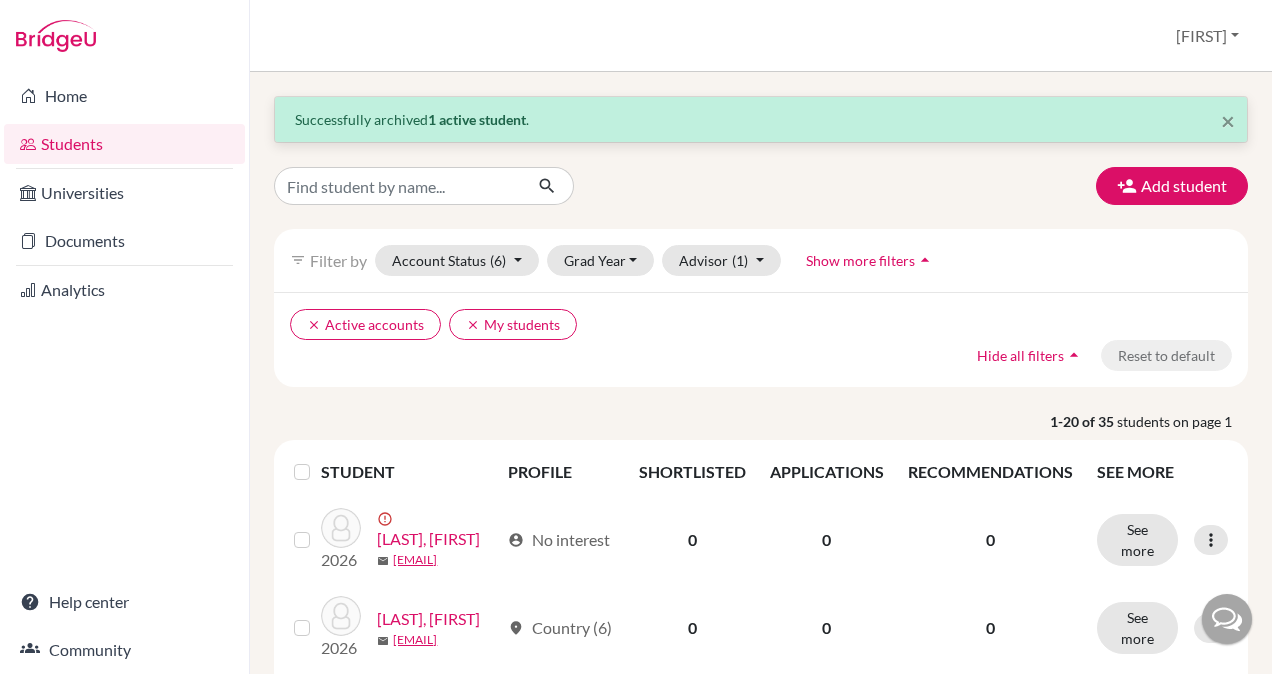 click on "clear Active accounts clear My students Hide all filters arrow_drop_up Reset to default" at bounding box center (761, 339) 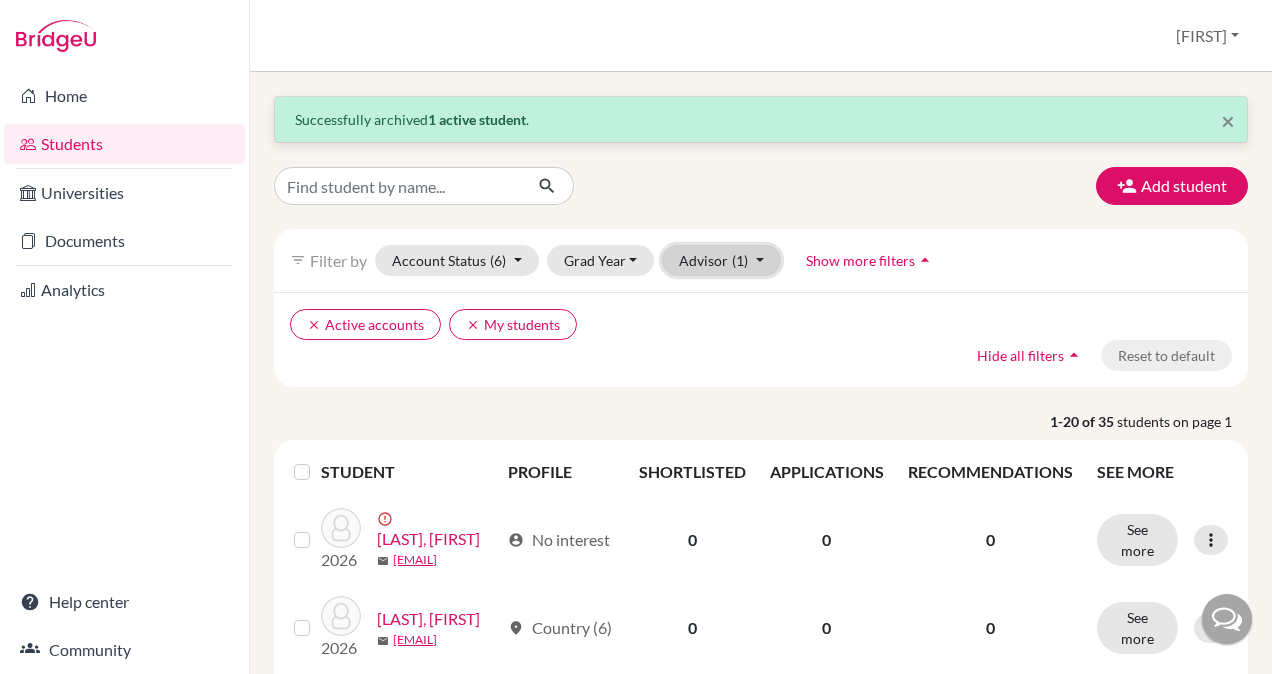 click on "Advisor (1)" at bounding box center [721, 260] 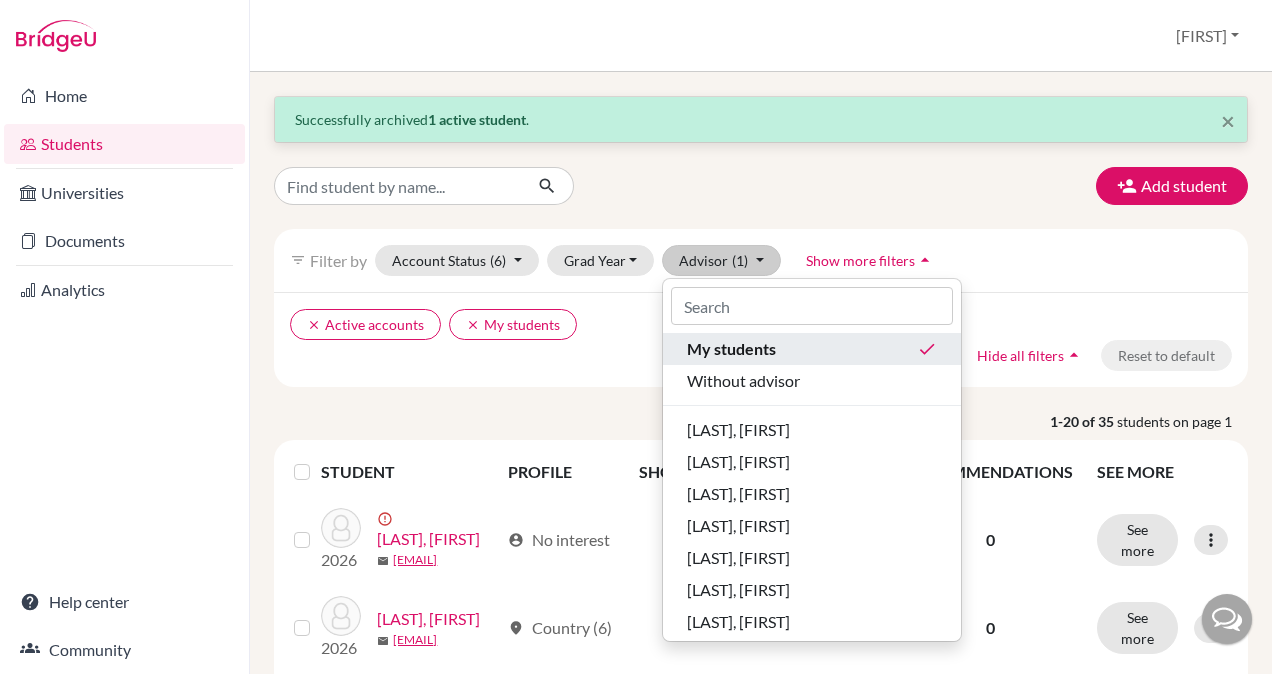 click on "My students" at bounding box center [731, 349] 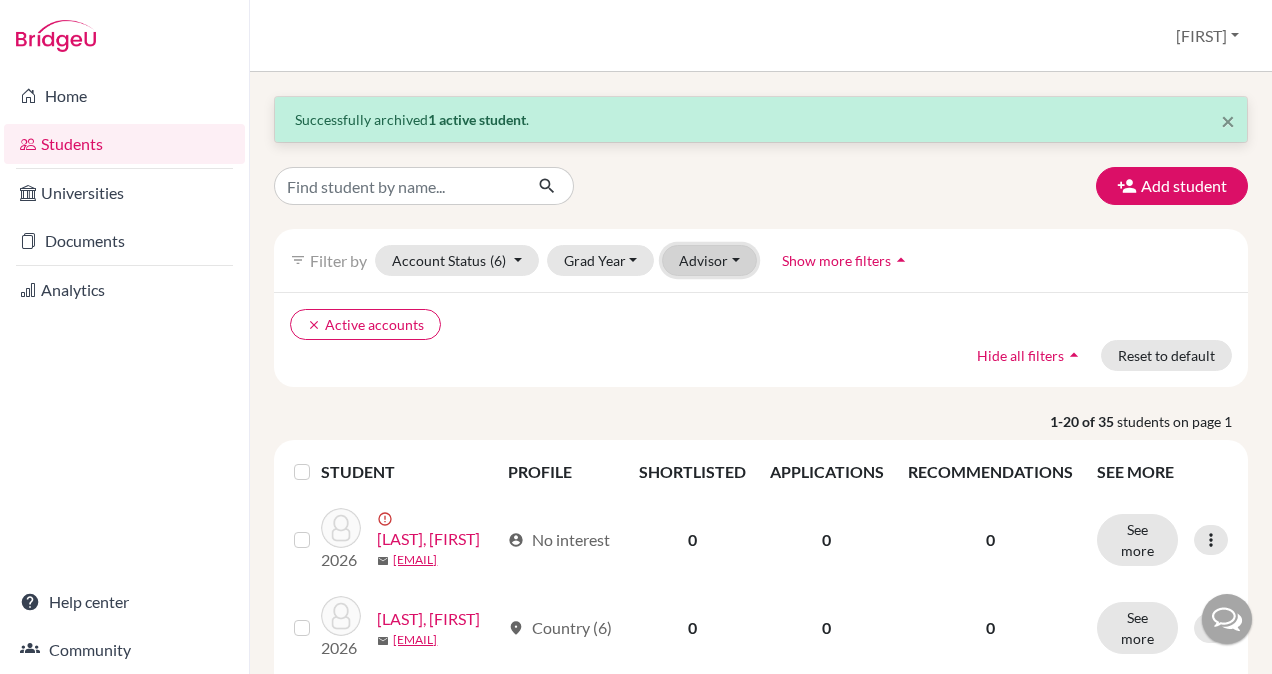 click on "Advisor" at bounding box center (709, 260) 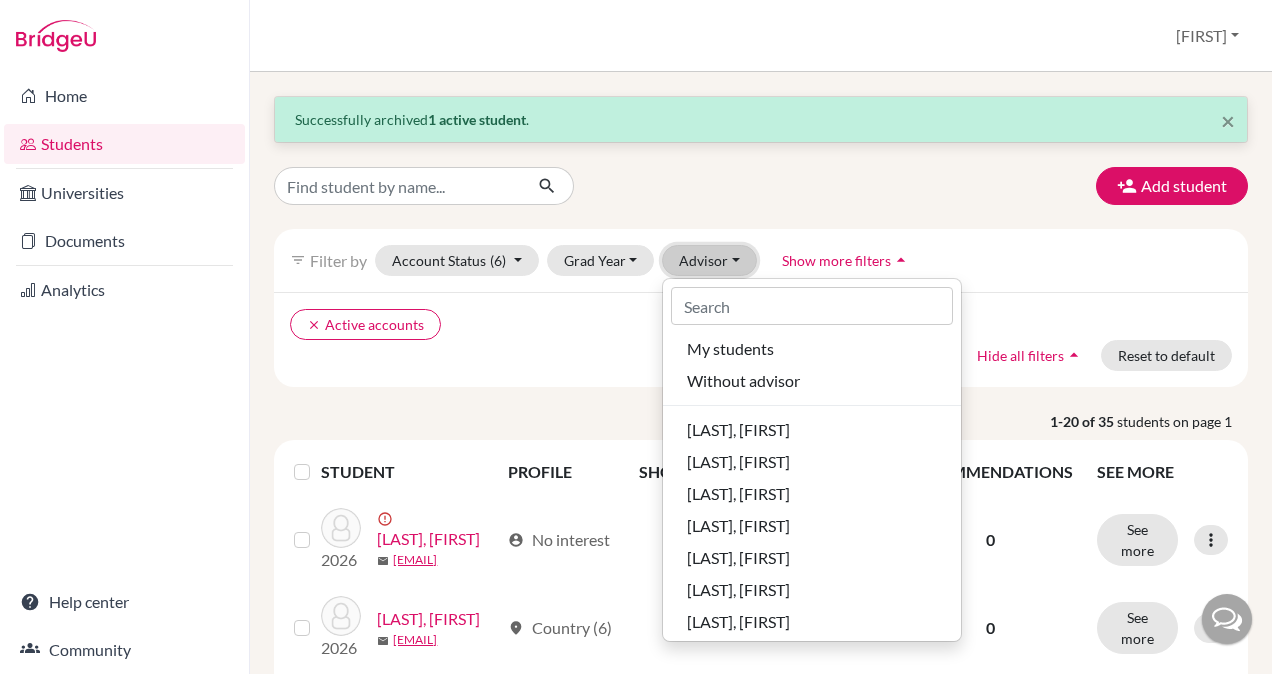 click on "Advisor" at bounding box center (709, 260) 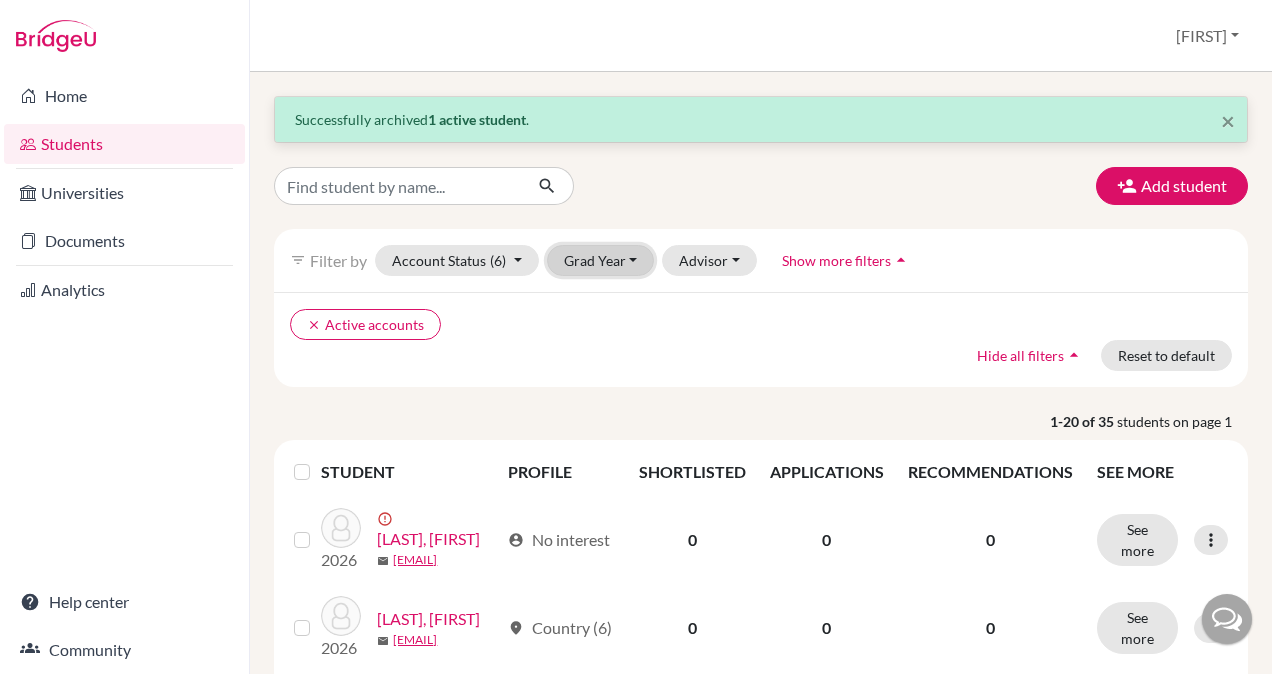 click on "Grad Year" at bounding box center [601, 260] 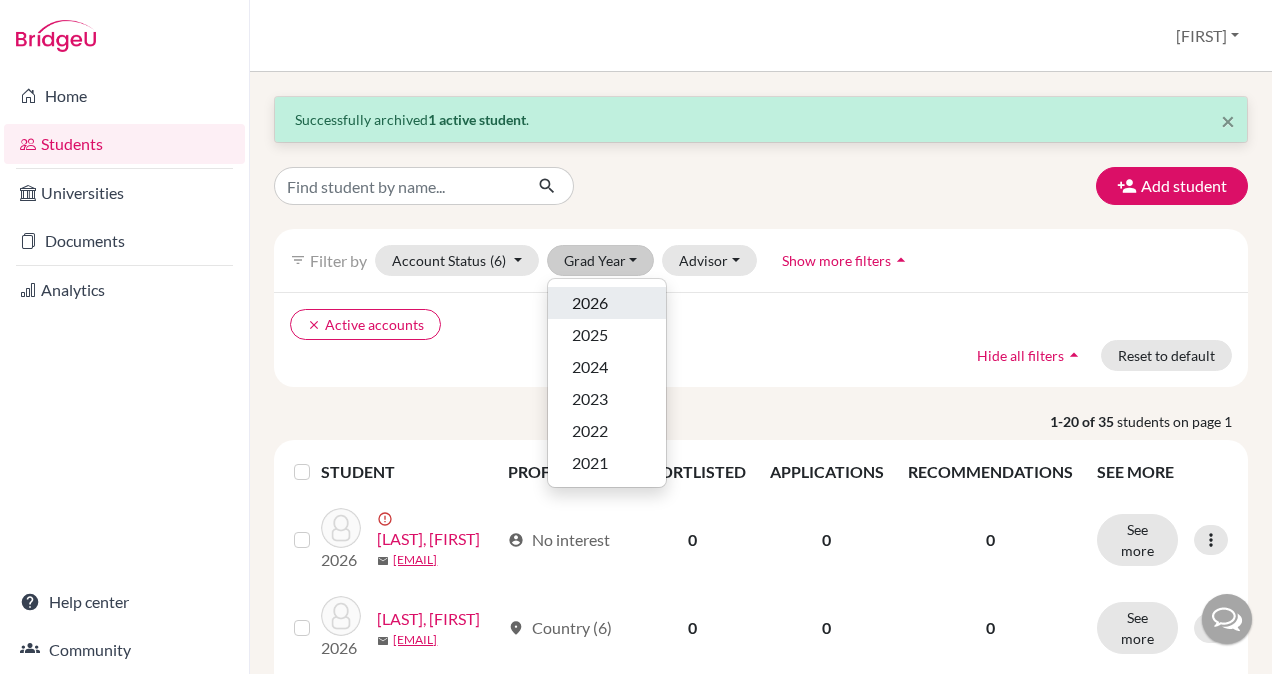 click on "2026" at bounding box center (590, 303) 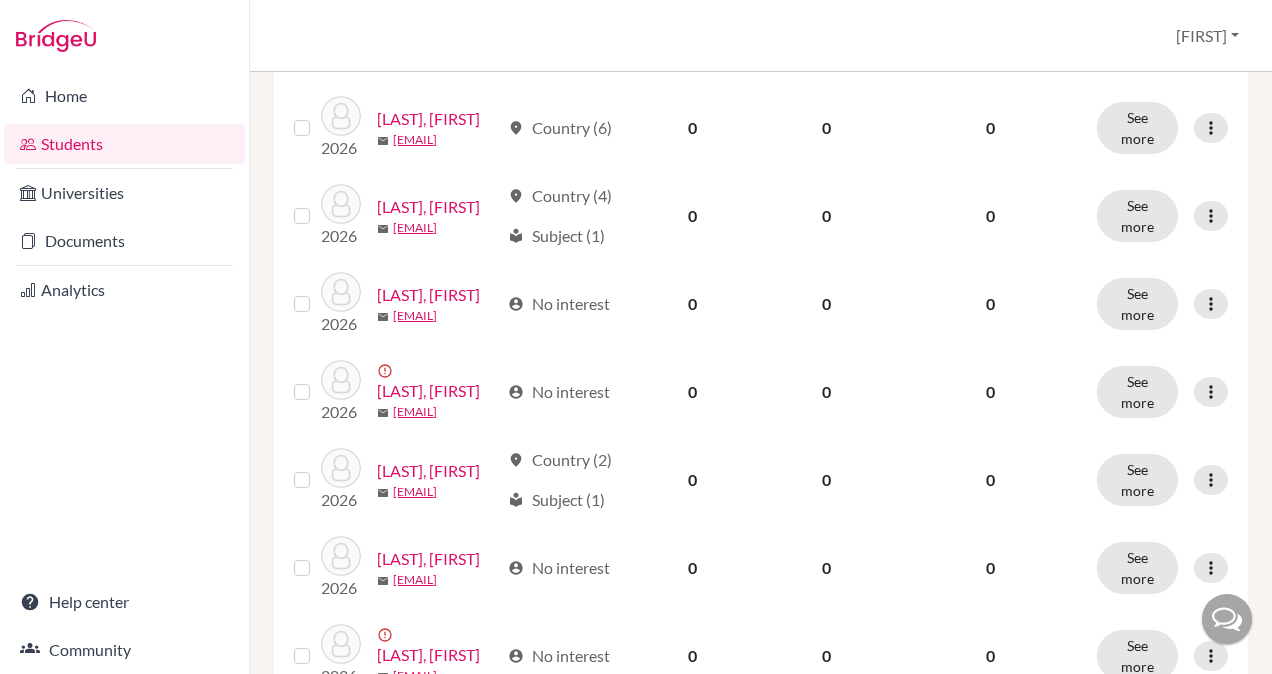 scroll, scrollTop: 0, scrollLeft: 0, axis: both 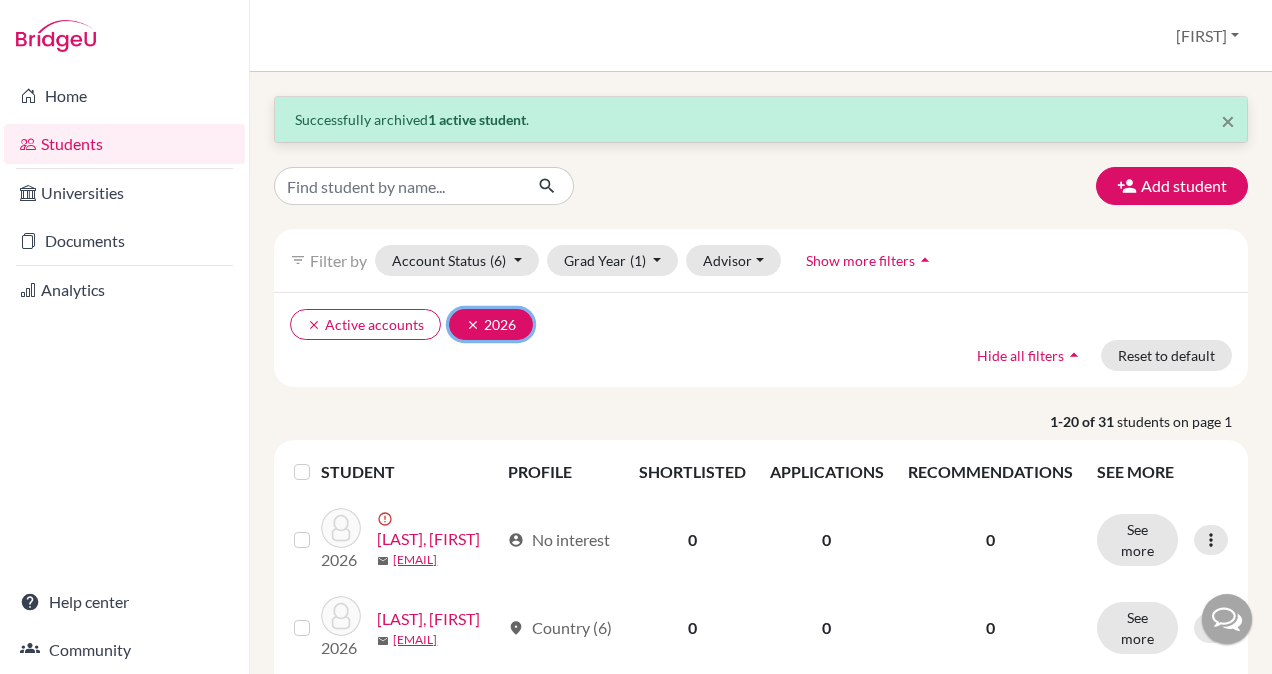click on "clear" at bounding box center [473, 325] 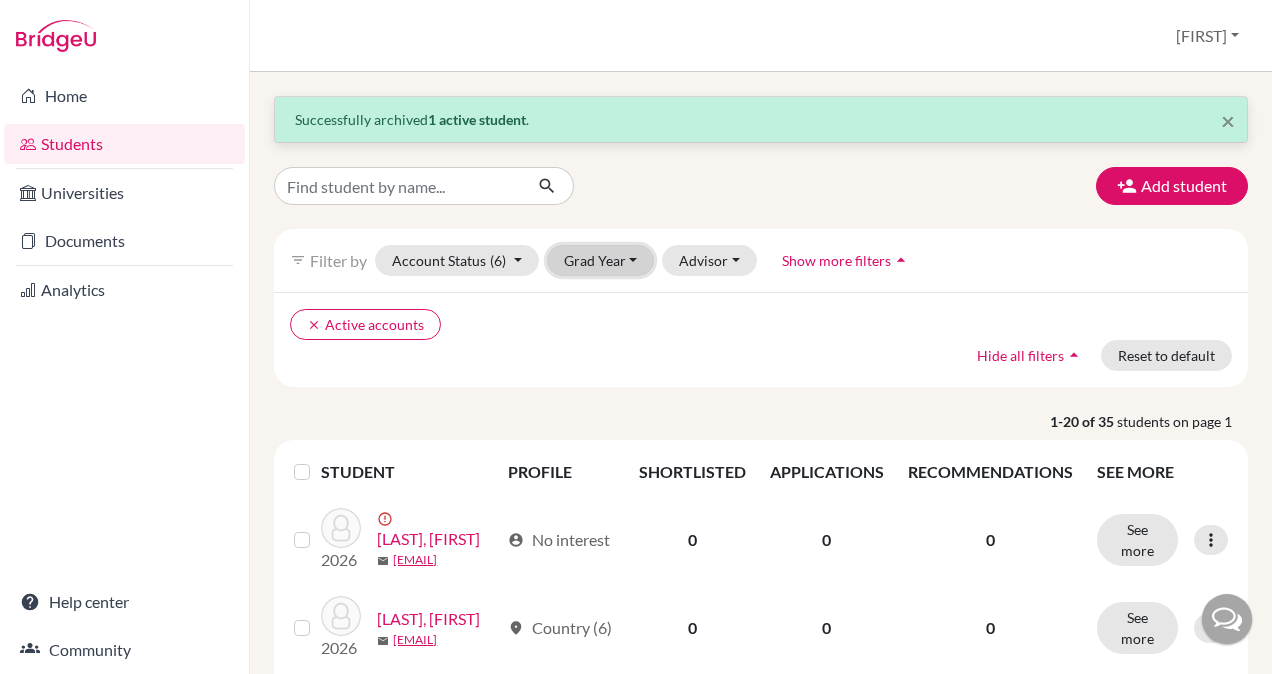 click on "Grad Year" at bounding box center [601, 260] 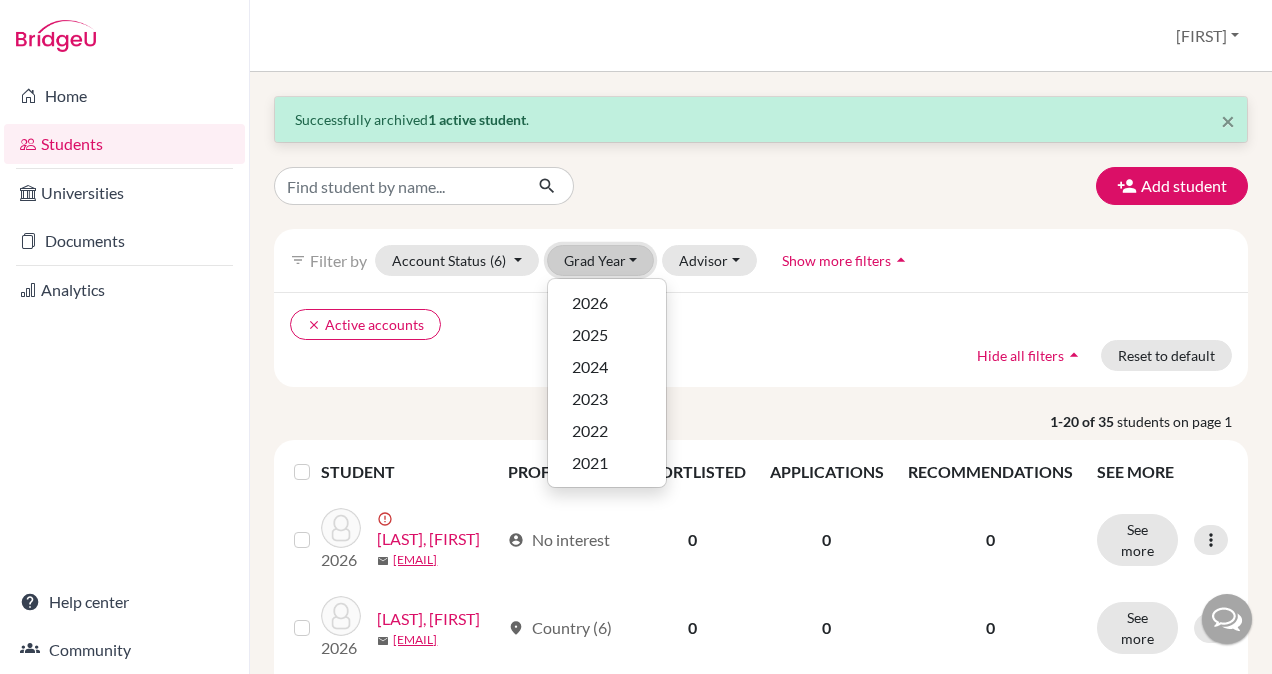 click on "Grad Year" at bounding box center (601, 260) 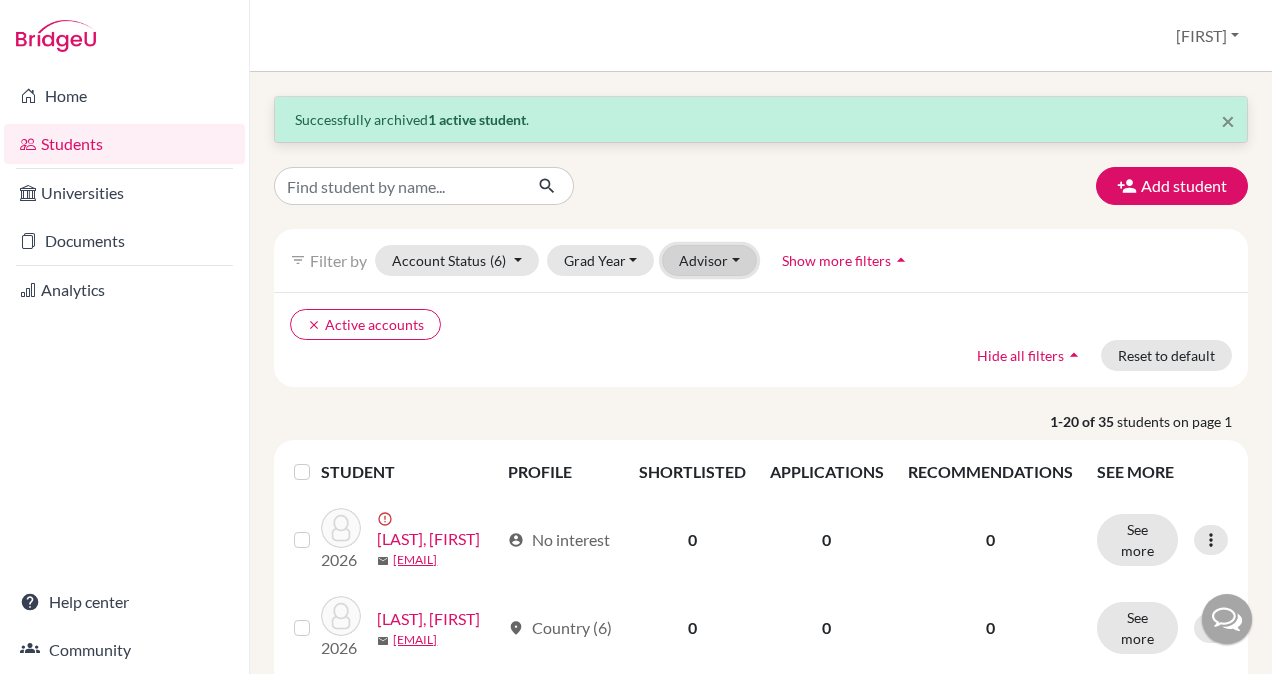 click on "Advisor" at bounding box center (709, 260) 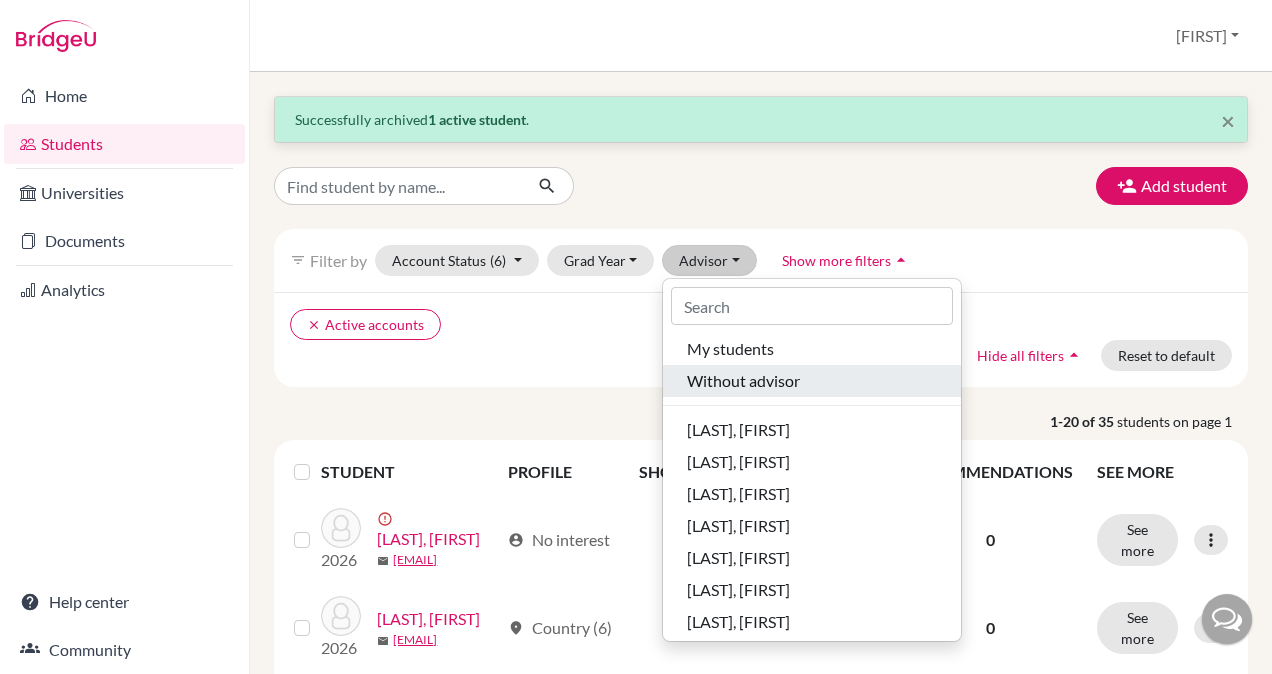 click on "Without advisor" at bounding box center (743, 381) 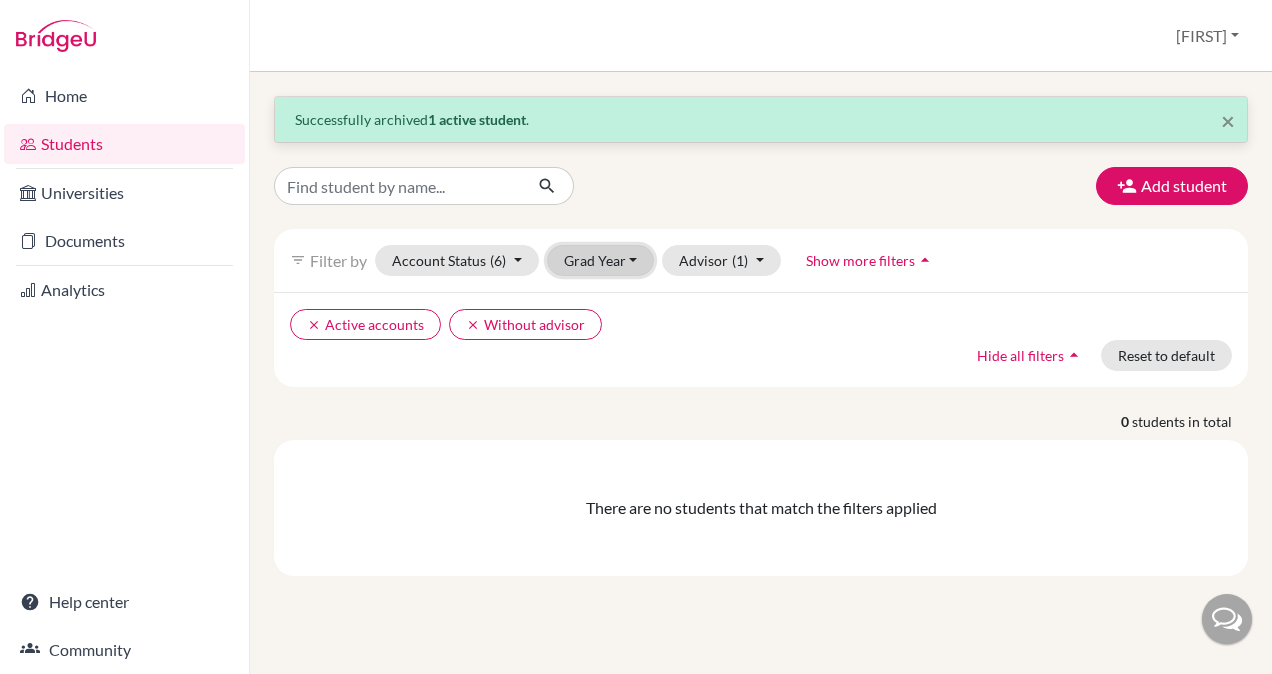 click on "Grad Year" at bounding box center [601, 260] 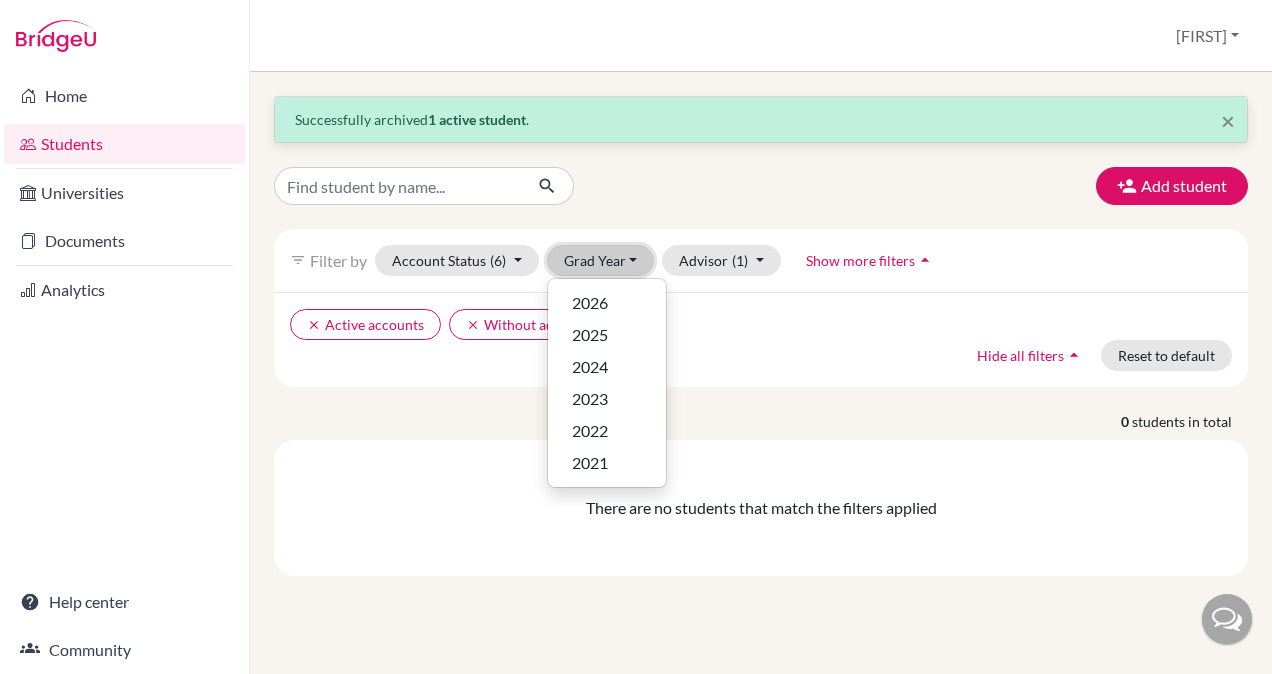 click on "Grad Year" at bounding box center [601, 260] 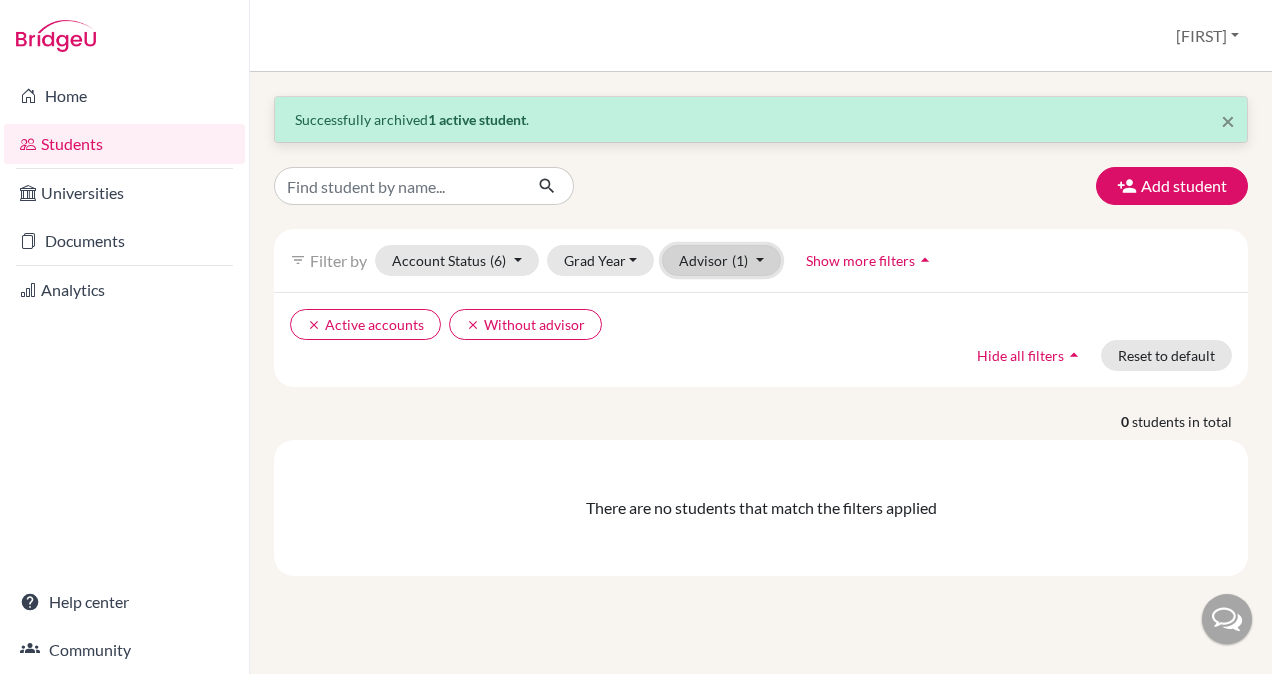 click on "Advisor (1)" at bounding box center (721, 260) 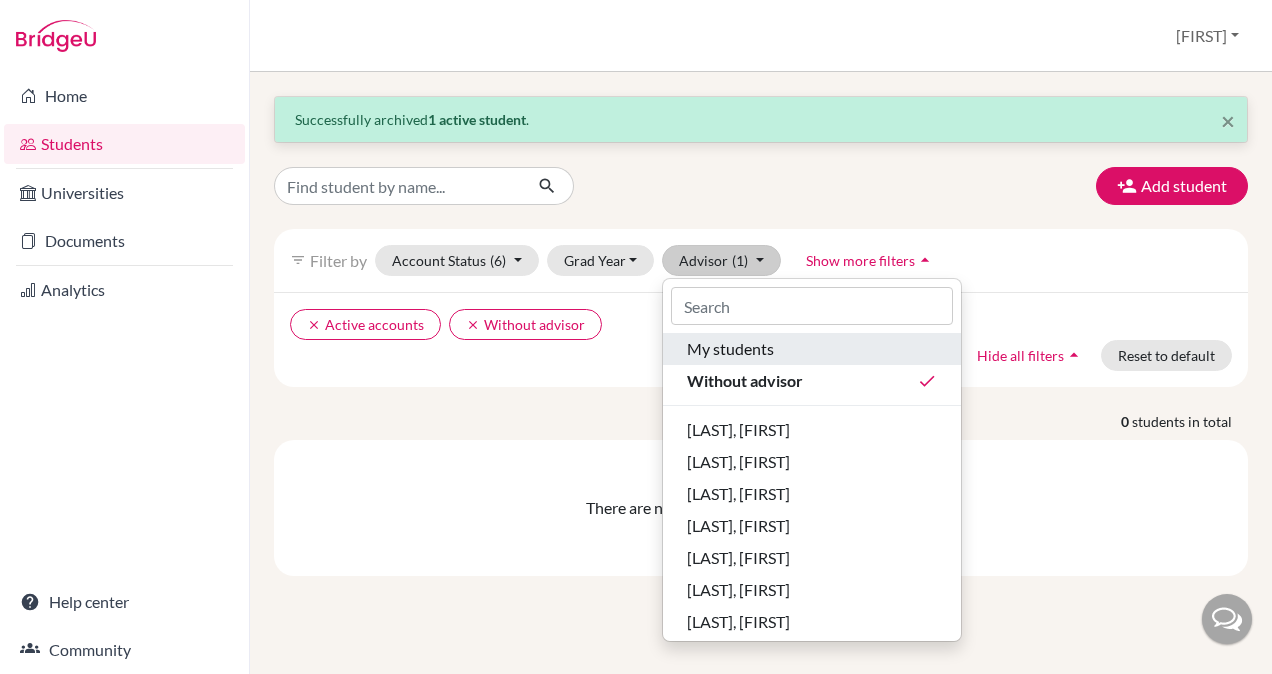 click on "My students" at bounding box center (730, 349) 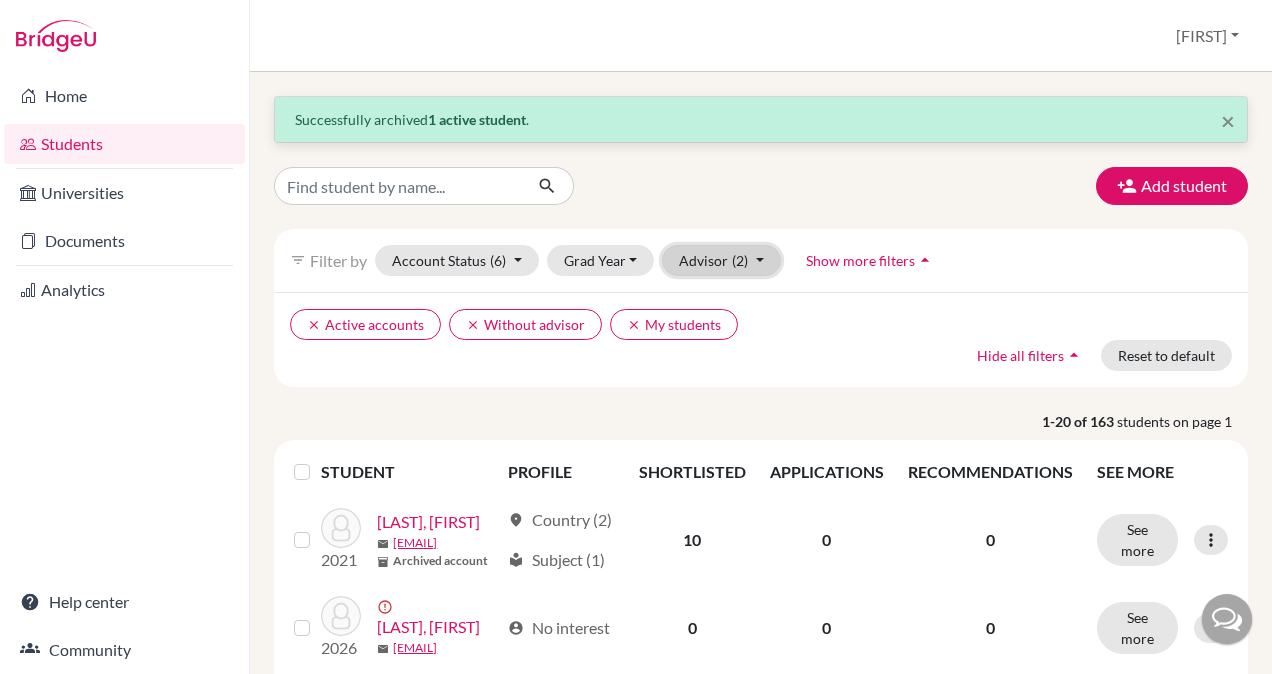 click on "Advisor (2)" at bounding box center [721, 260] 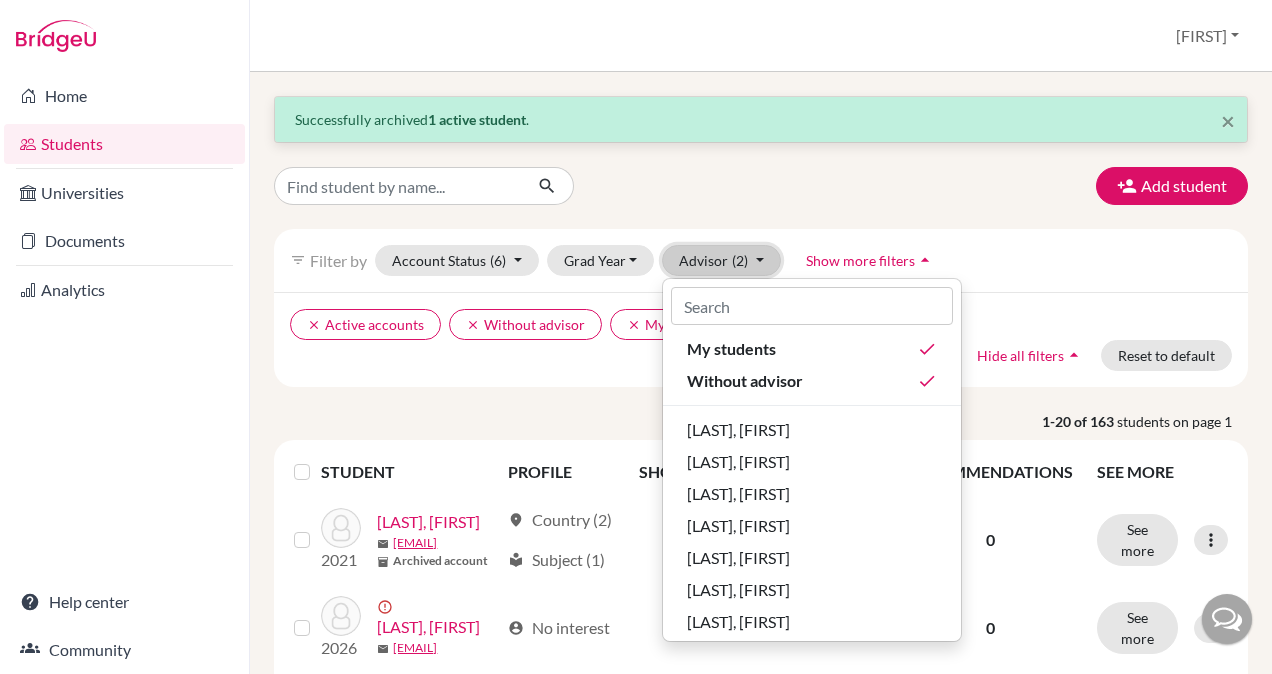 click on "Advisor (2)" at bounding box center (721, 260) 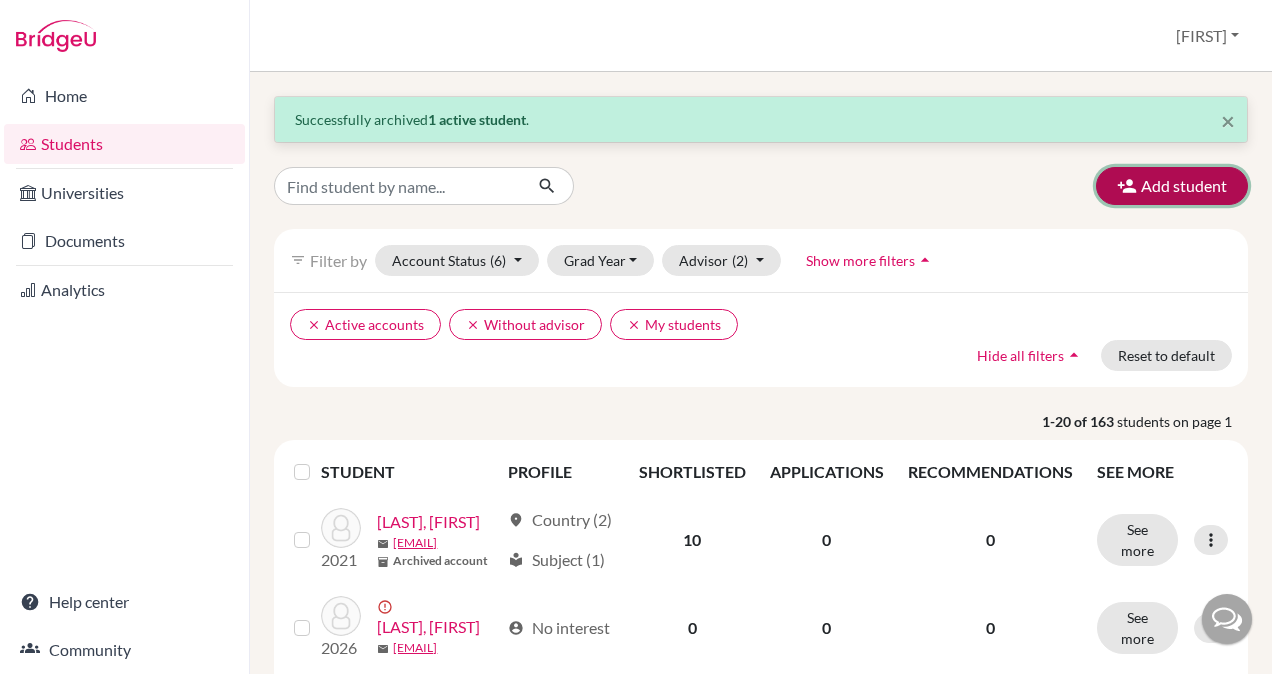 click on "Add student" at bounding box center (1172, 186) 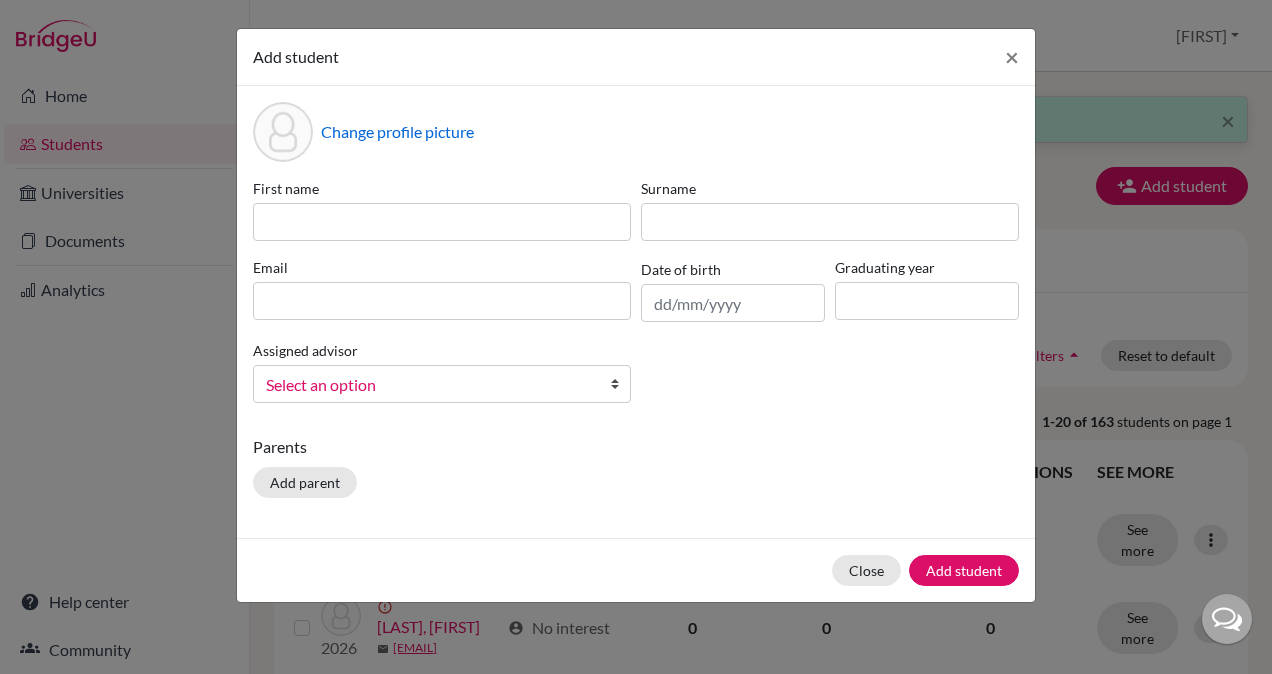click on "Select an option" at bounding box center [442, 384] 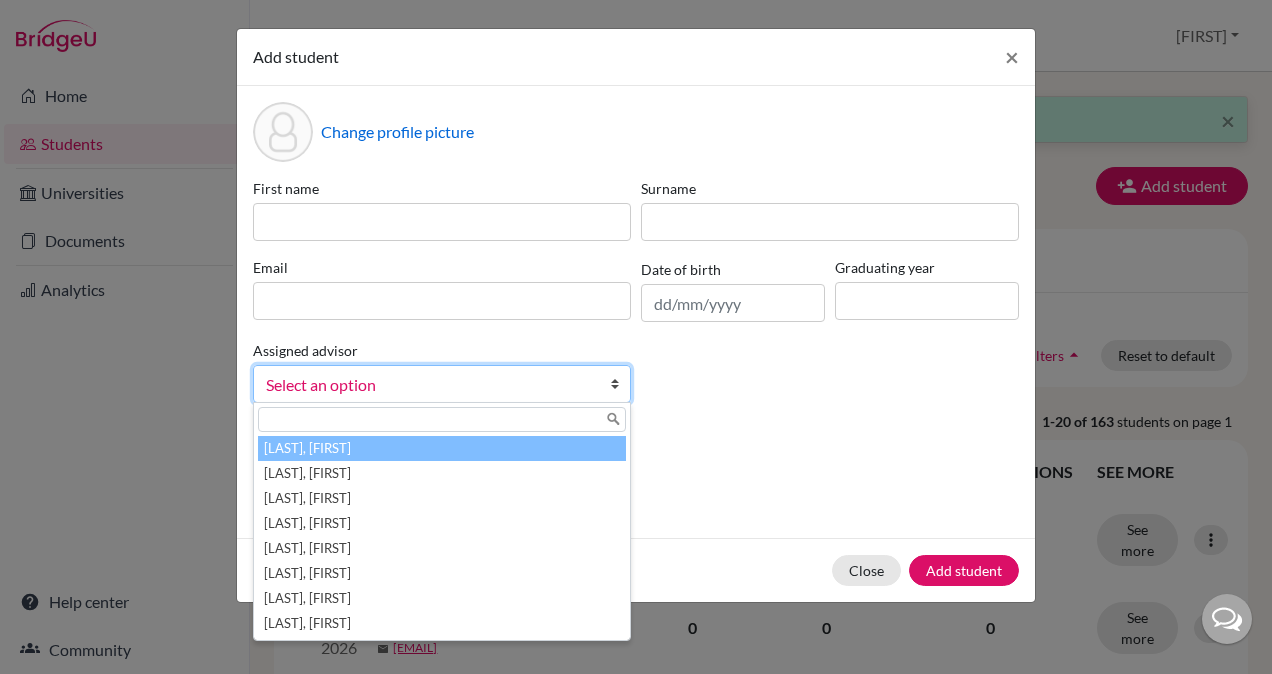 click on "Select an option" at bounding box center [442, 384] 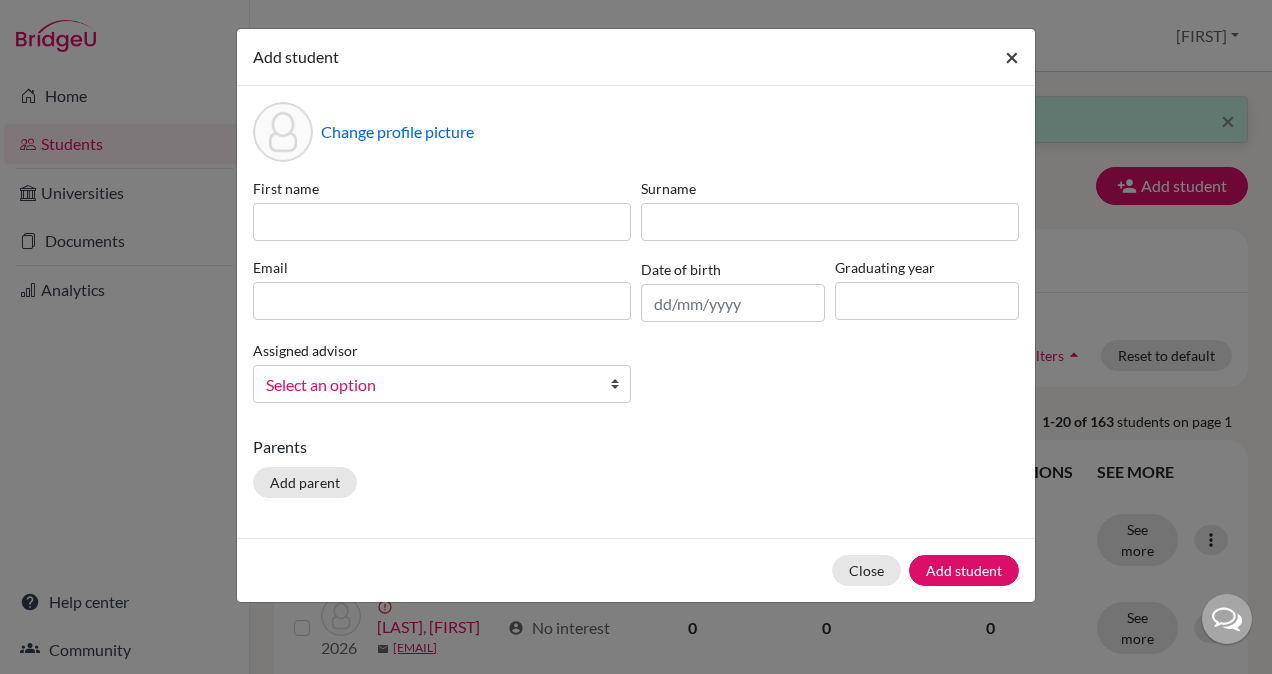 click on "×" at bounding box center (1012, 57) 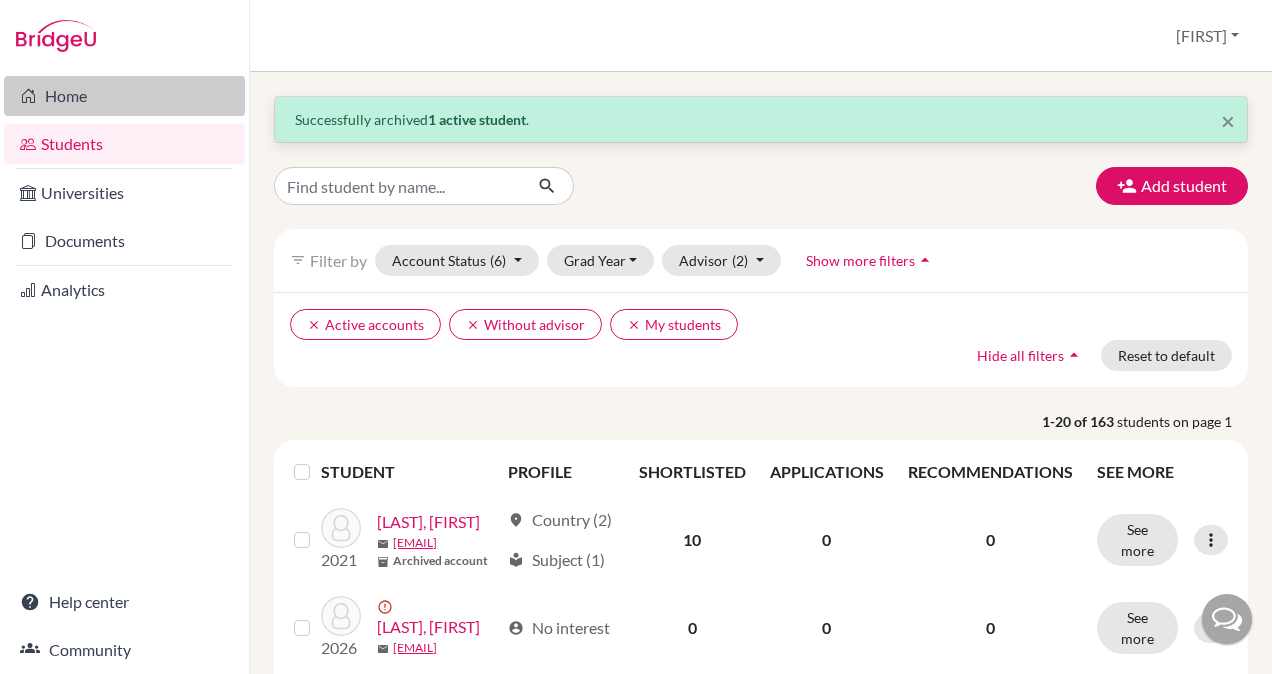 click on "Home" at bounding box center [124, 96] 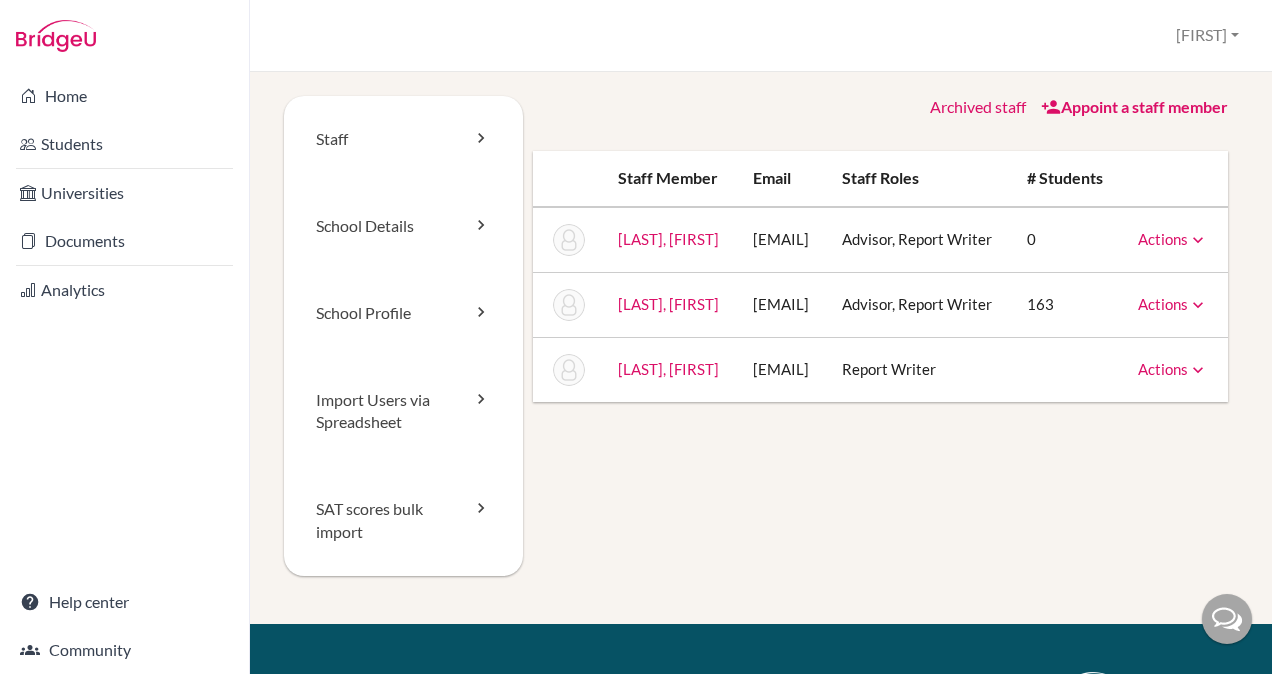 scroll, scrollTop: 0, scrollLeft: 0, axis: both 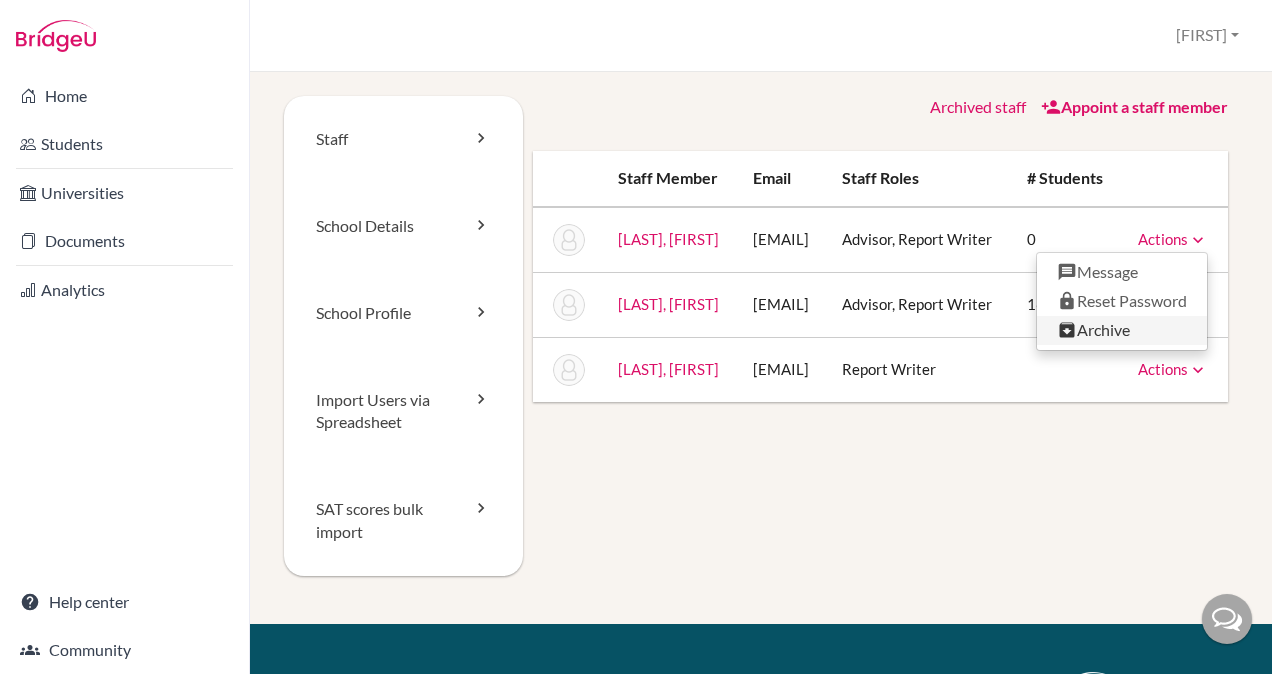click on "Archive" at bounding box center (1122, 330) 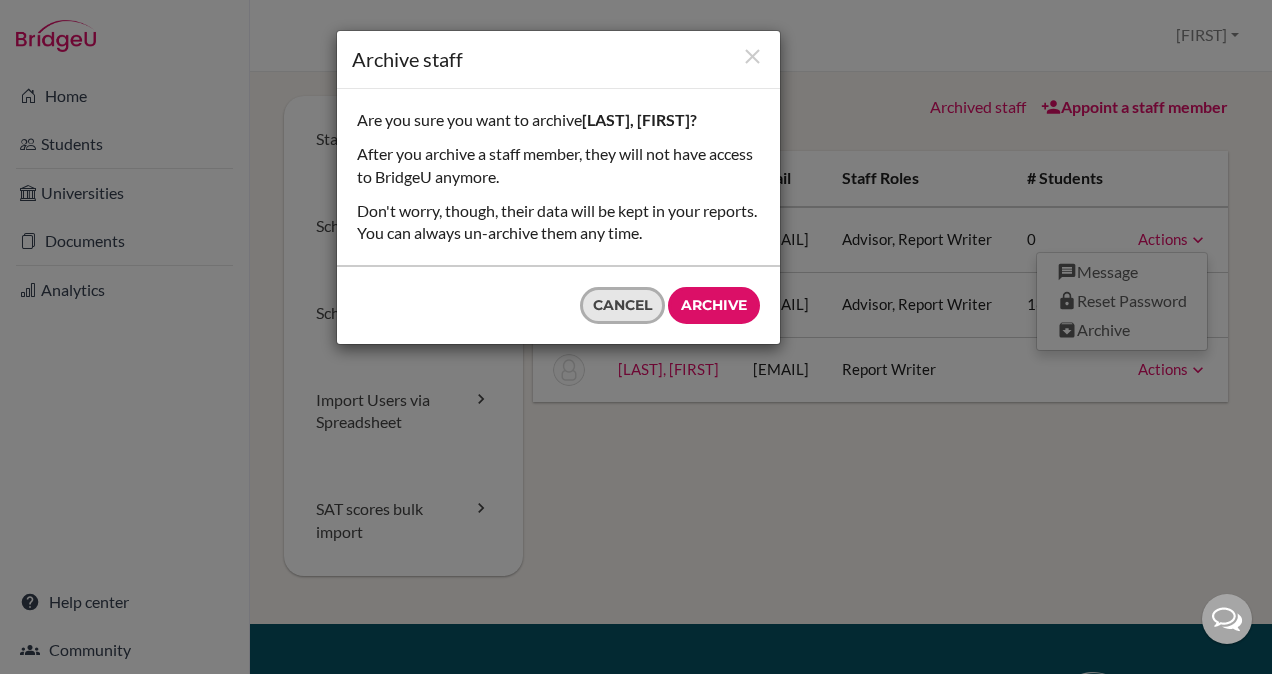 click on "Cancel" at bounding box center [622, 305] 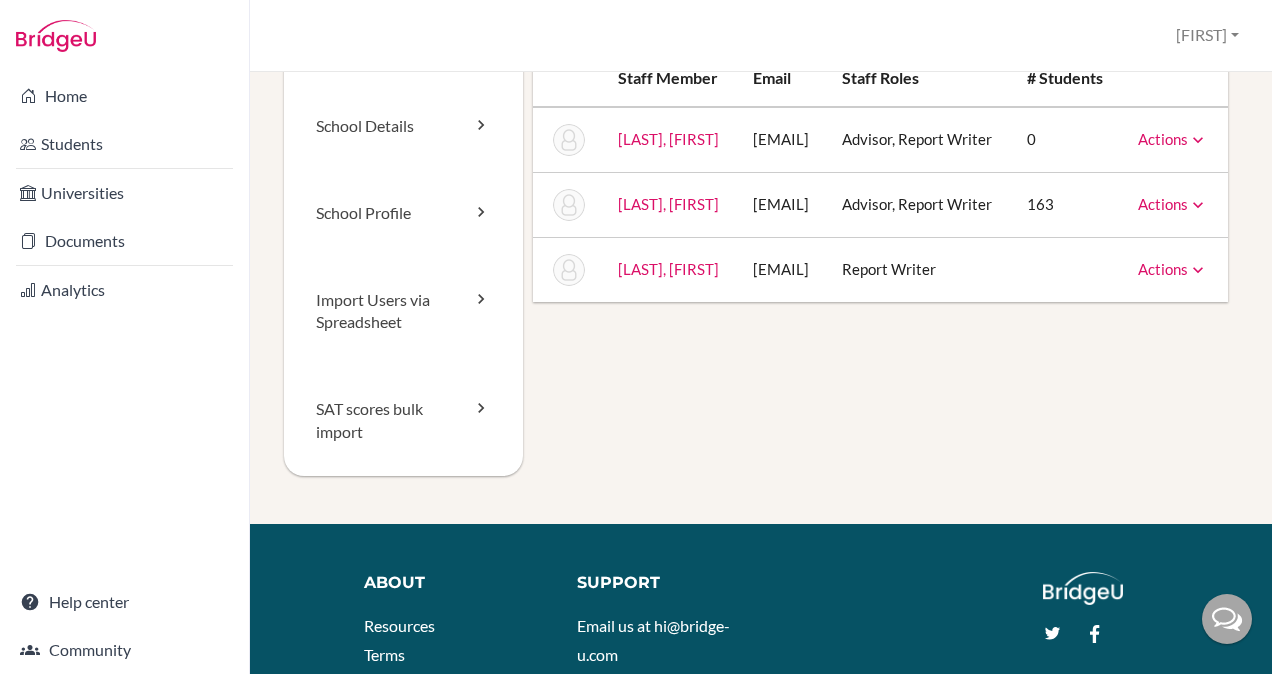 scroll, scrollTop: 0, scrollLeft: 0, axis: both 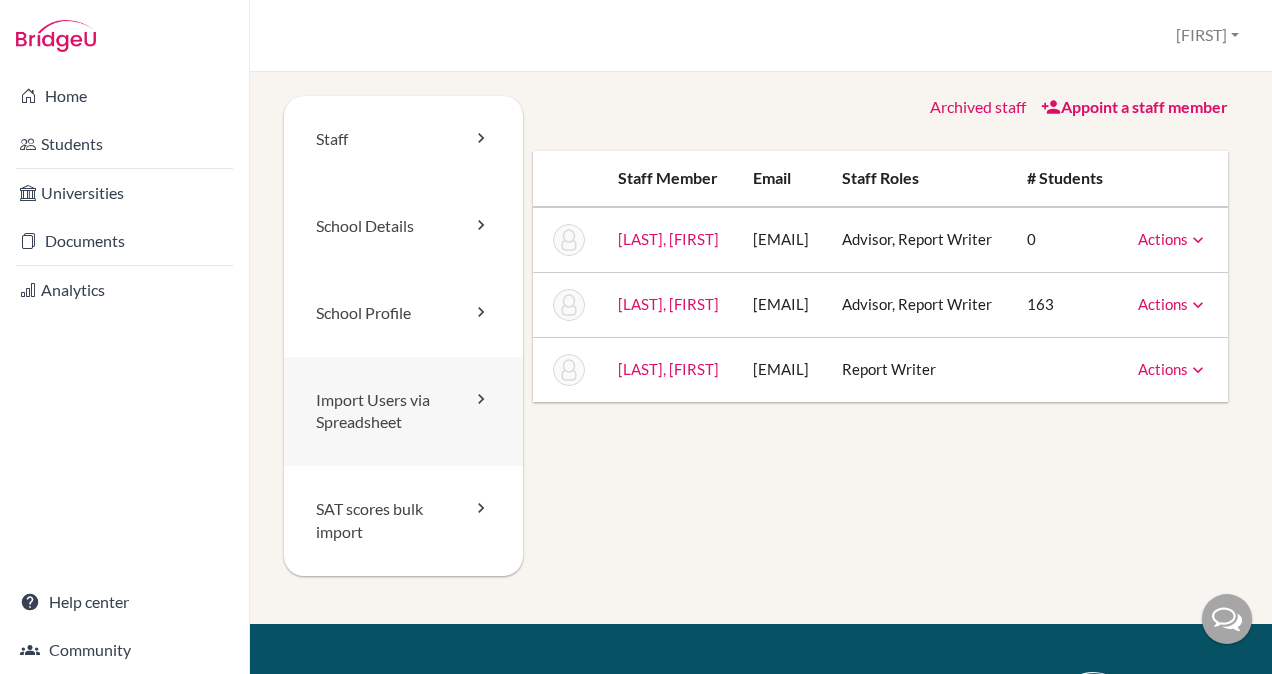 click on "Import Users via Spreadsheet" at bounding box center [403, 412] 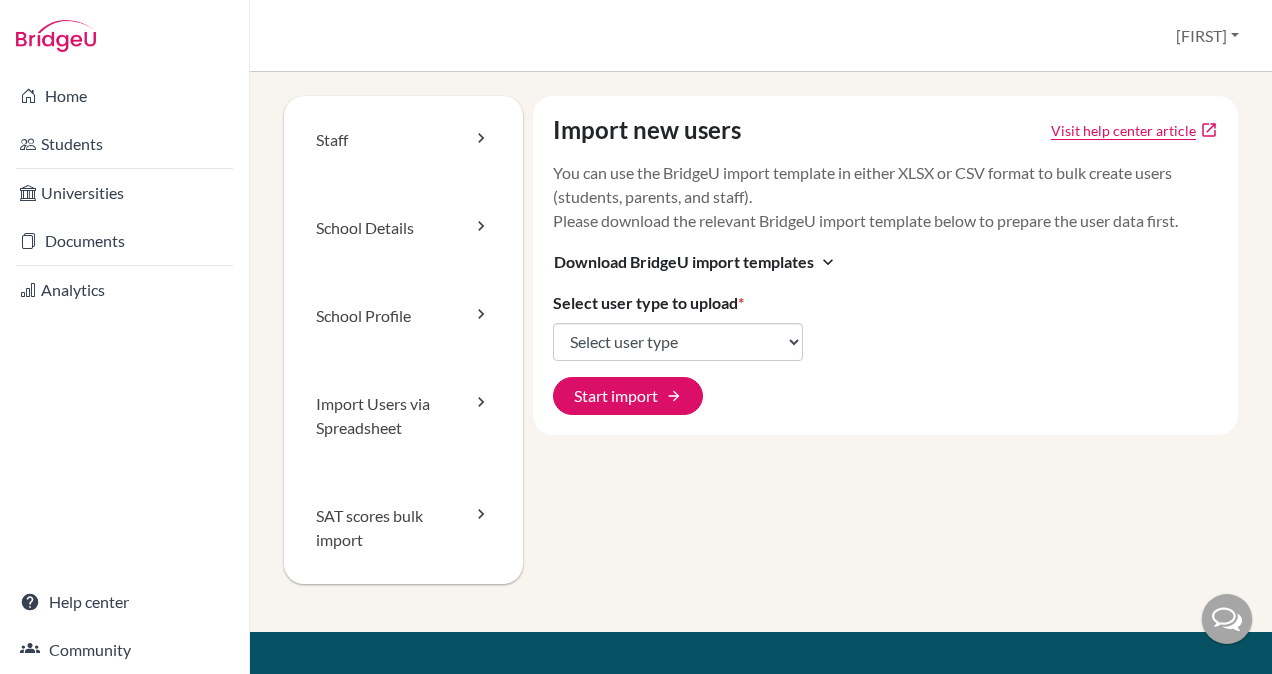 scroll, scrollTop: 0, scrollLeft: 0, axis: both 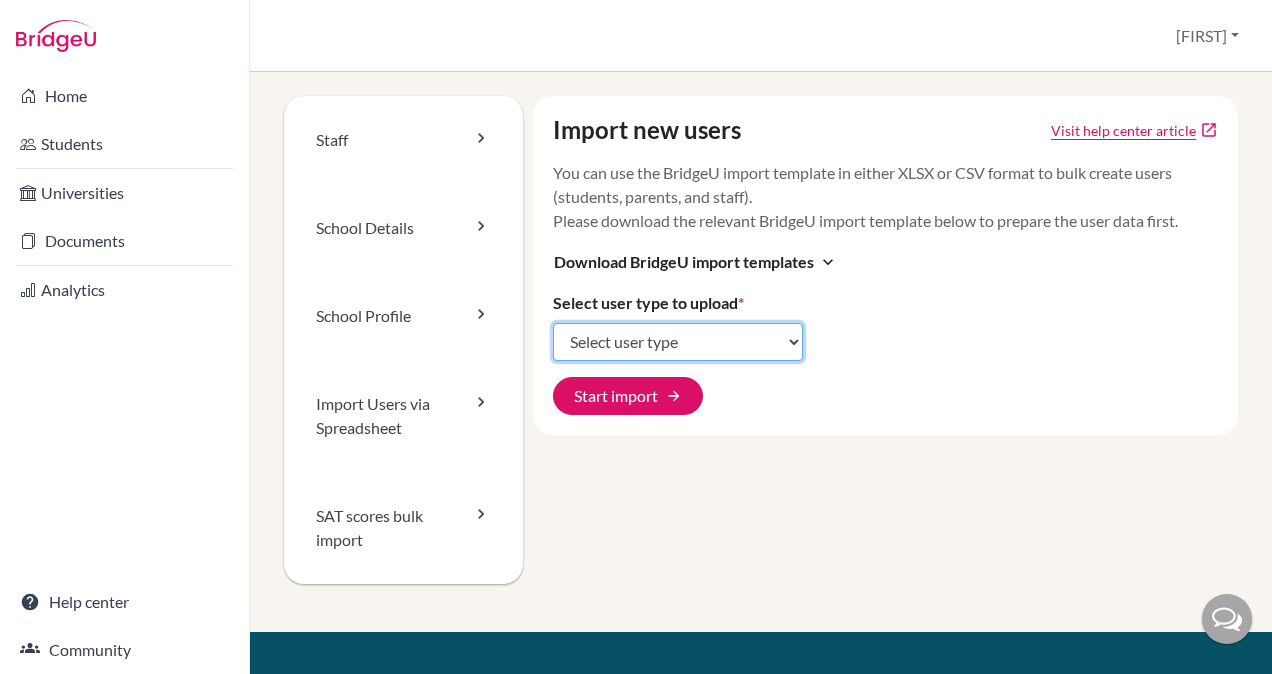 click on "Select user type Students Students and parents Parents Advisors Report writers" 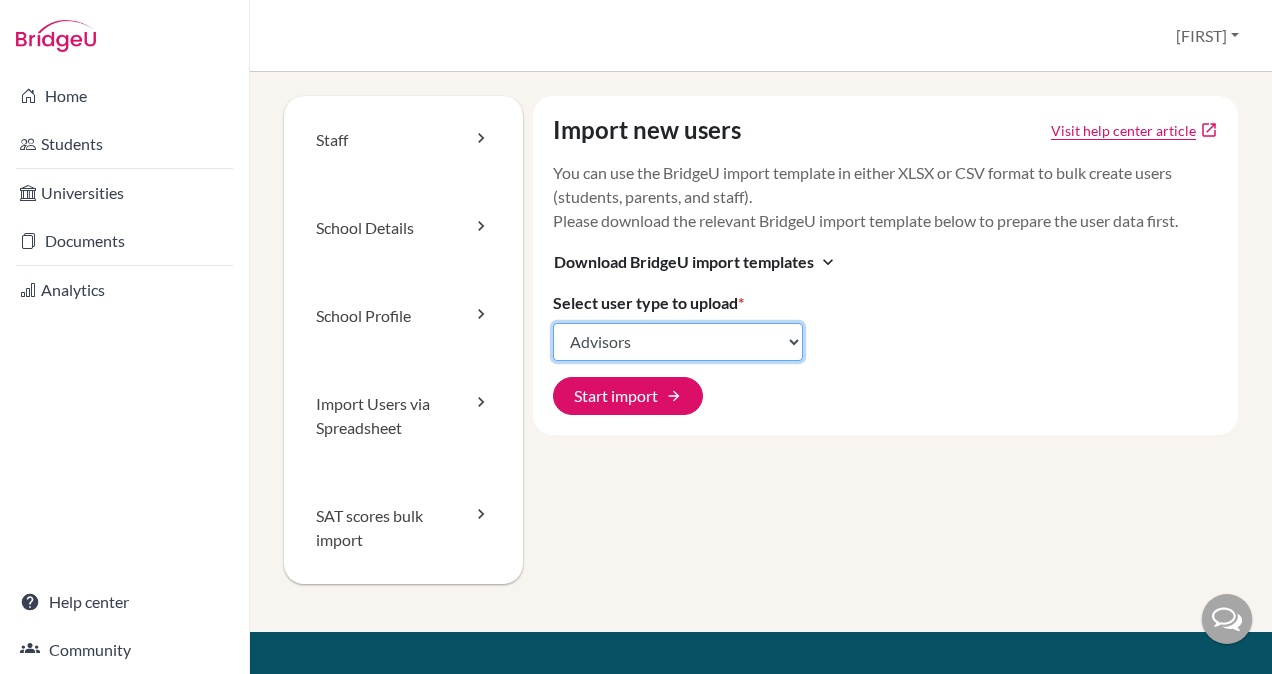 click on "Select user type Students Students and parents Parents Advisors Report writers" 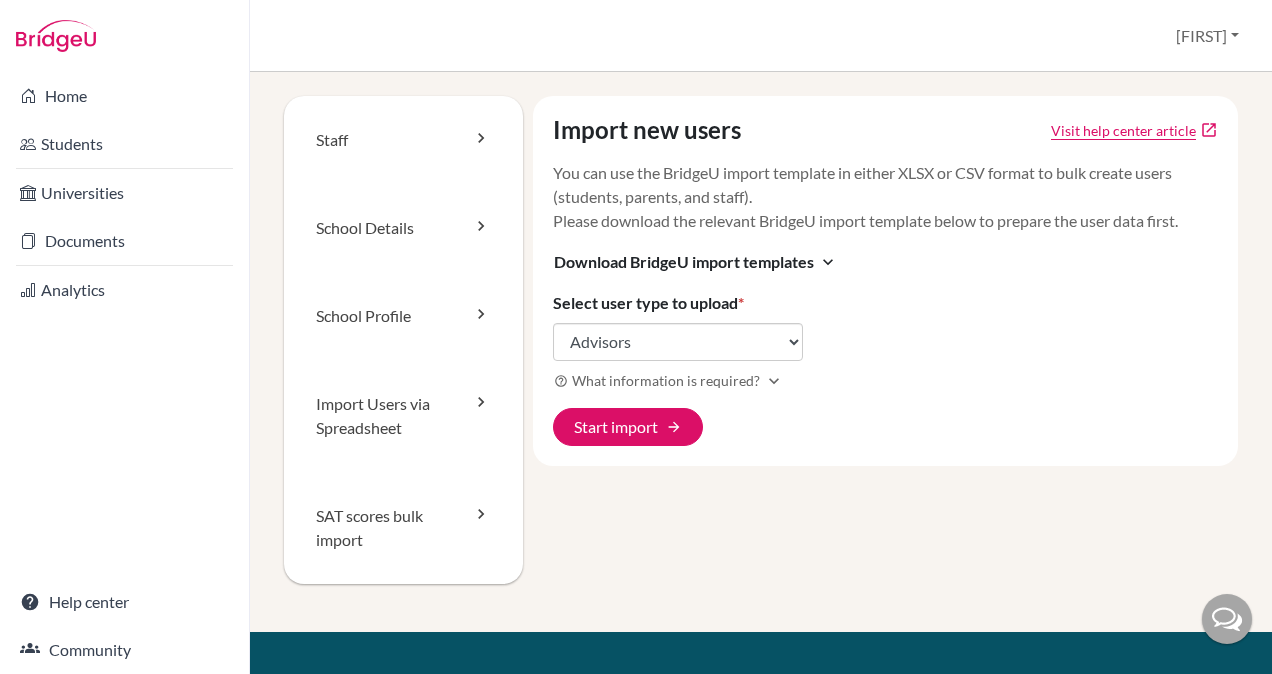 click on "help_outline What information is required? expand_more" 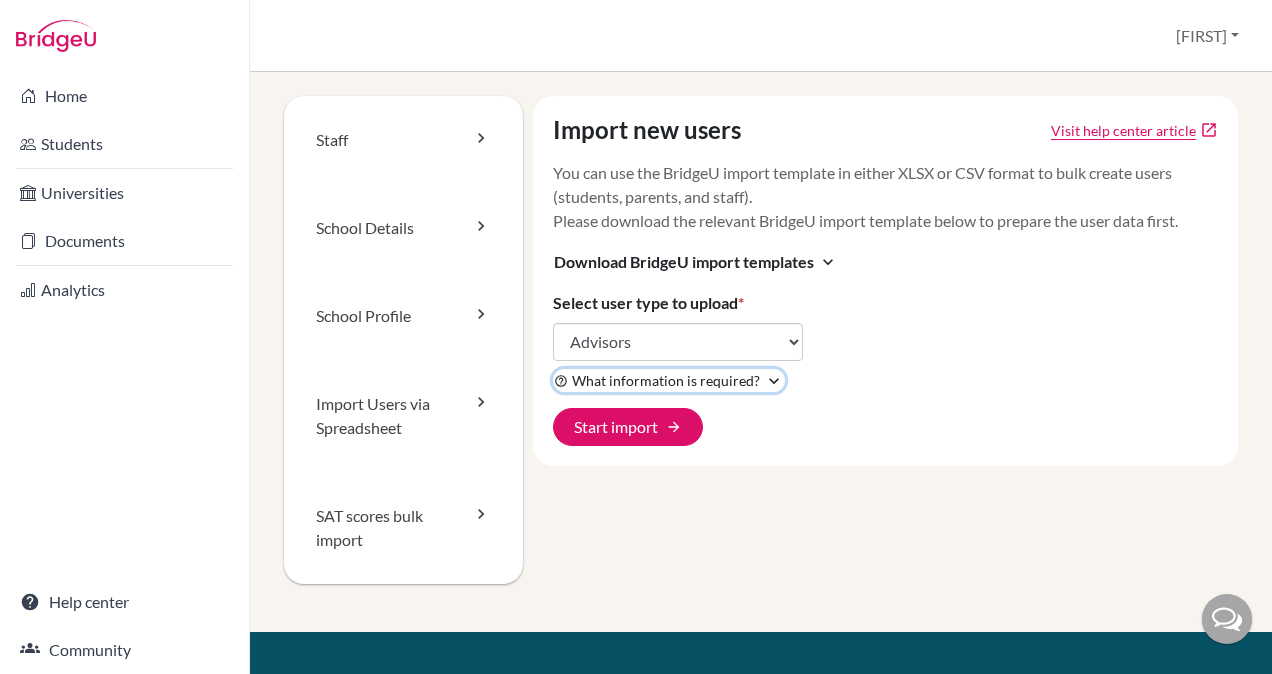 click on "expand_more" at bounding box center (774, 381) 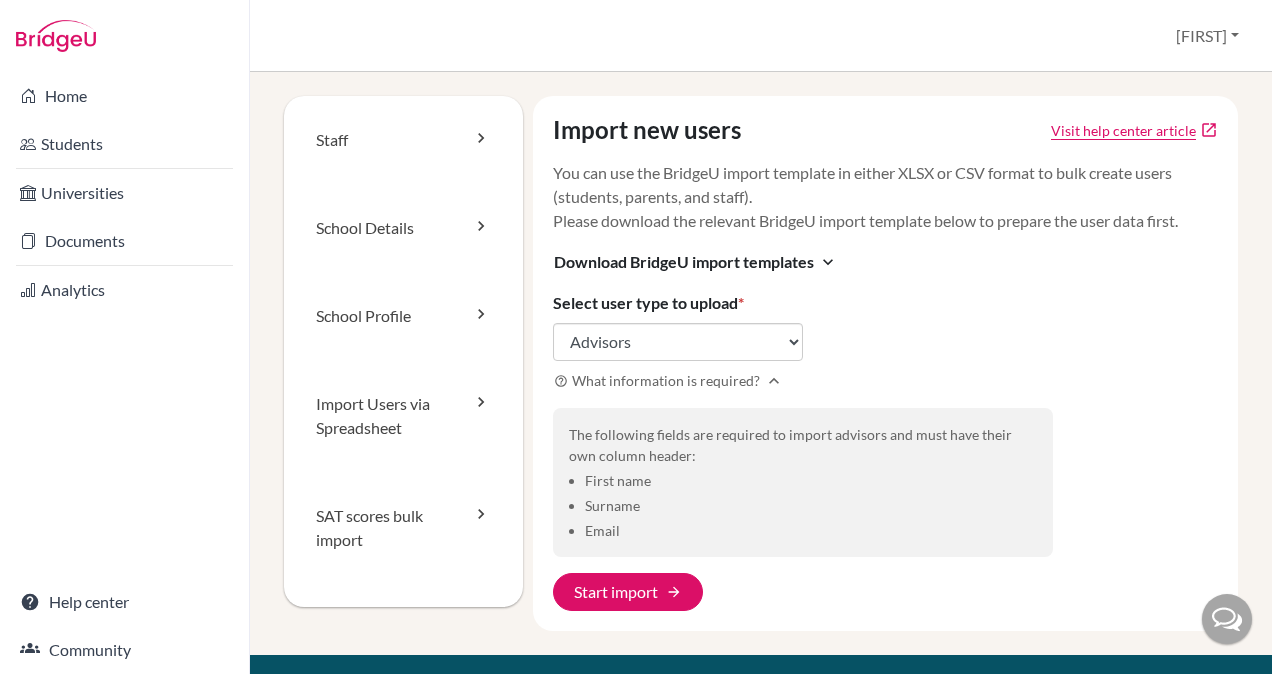 click on "Import new users Visit help center article open_in_new You can use the BridgeU import template in either XLSX or CSV format to bulk create users (students, parents, and staff). Please download the relevant BridgeU import template below to prepare the user data first. Download BridgeU import templates expand_more Select user type to upload * Select user type Students Students and parents Parents Advisors Report writers help_outline What information is required? expand_less The following fields are required to import advisors and must have their own column header: First name Surname Email Start import arrow_forward" at bounding box center (886, 363) 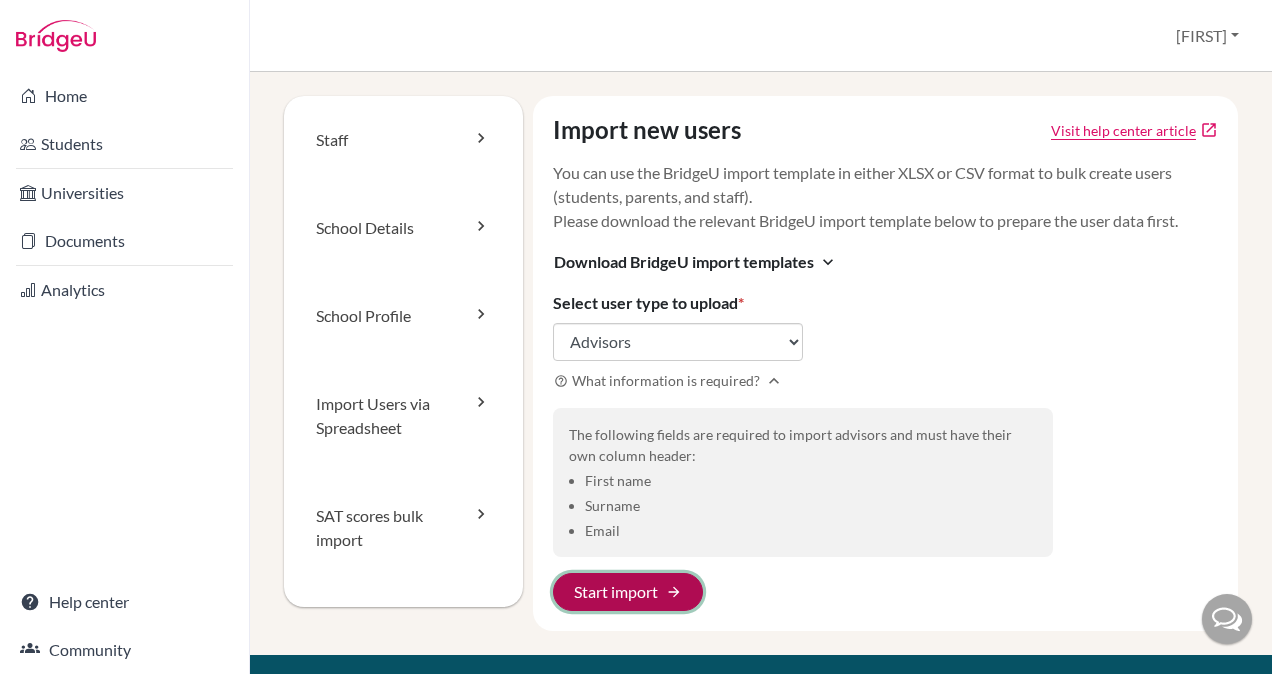 click on "Start import arrow_forward" 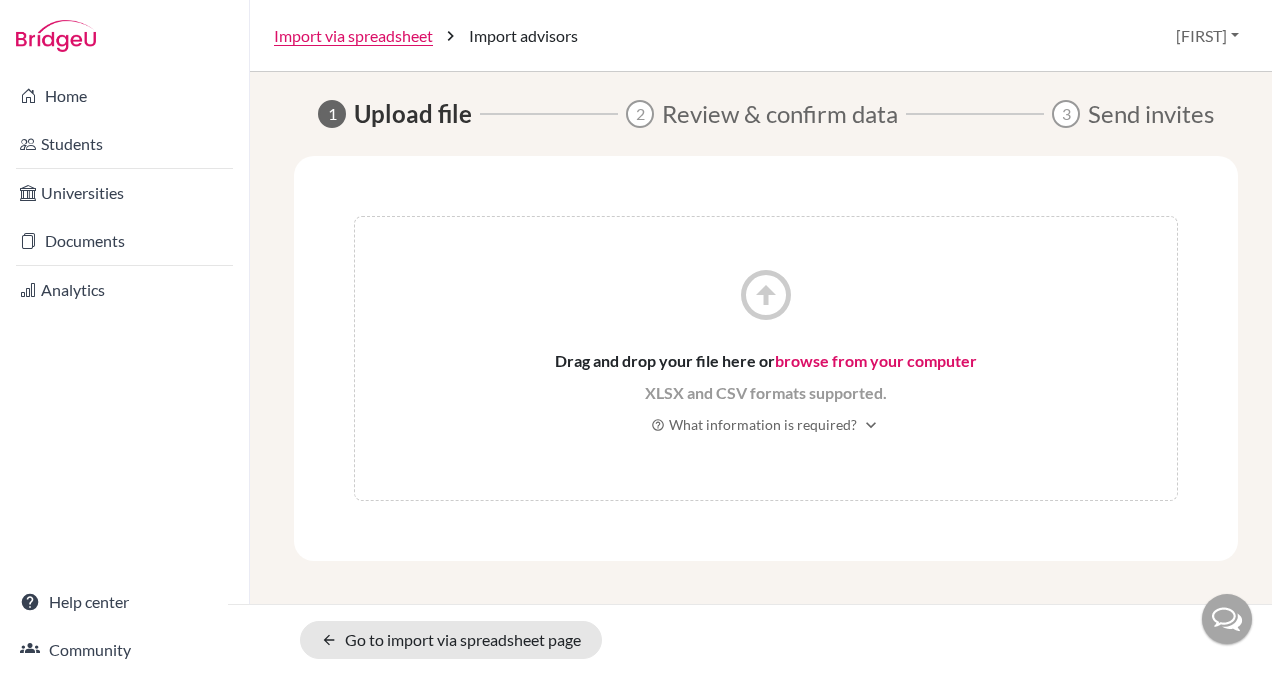 scroll, scrollTop: 0, scrollLeft: 0, axis: both 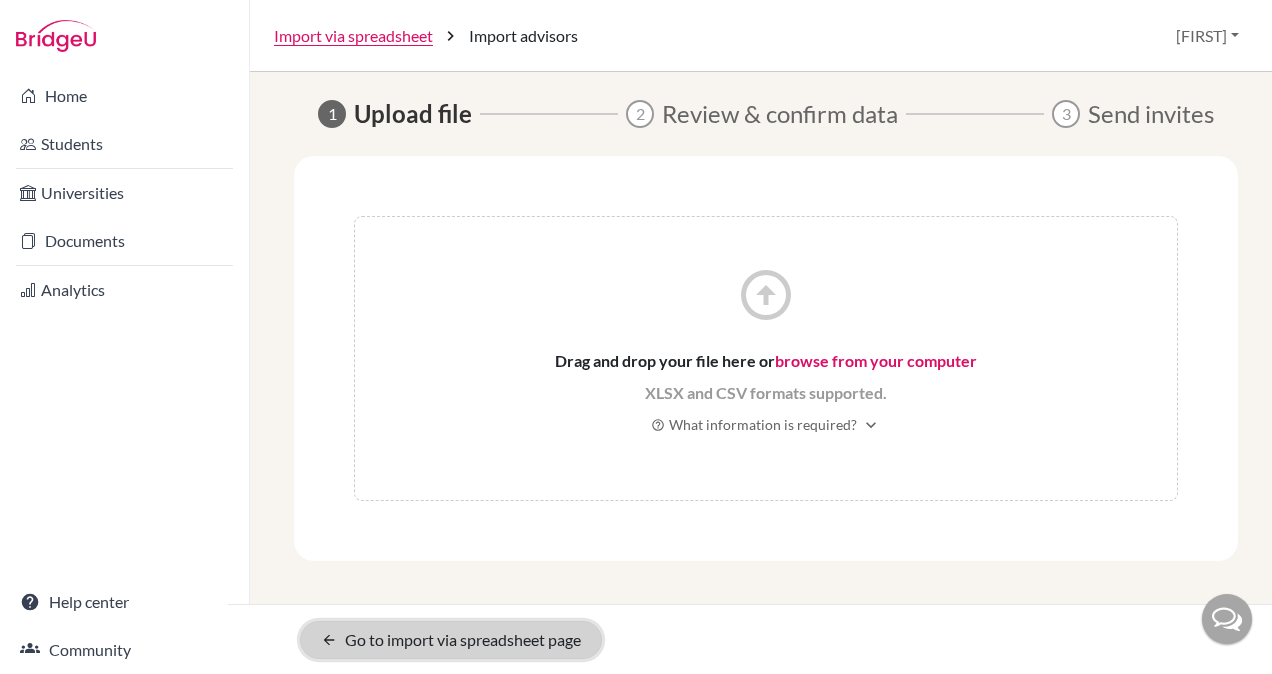 click on "arrow_back Go to import via spreadsheet page" at bounding box center [451, 640] 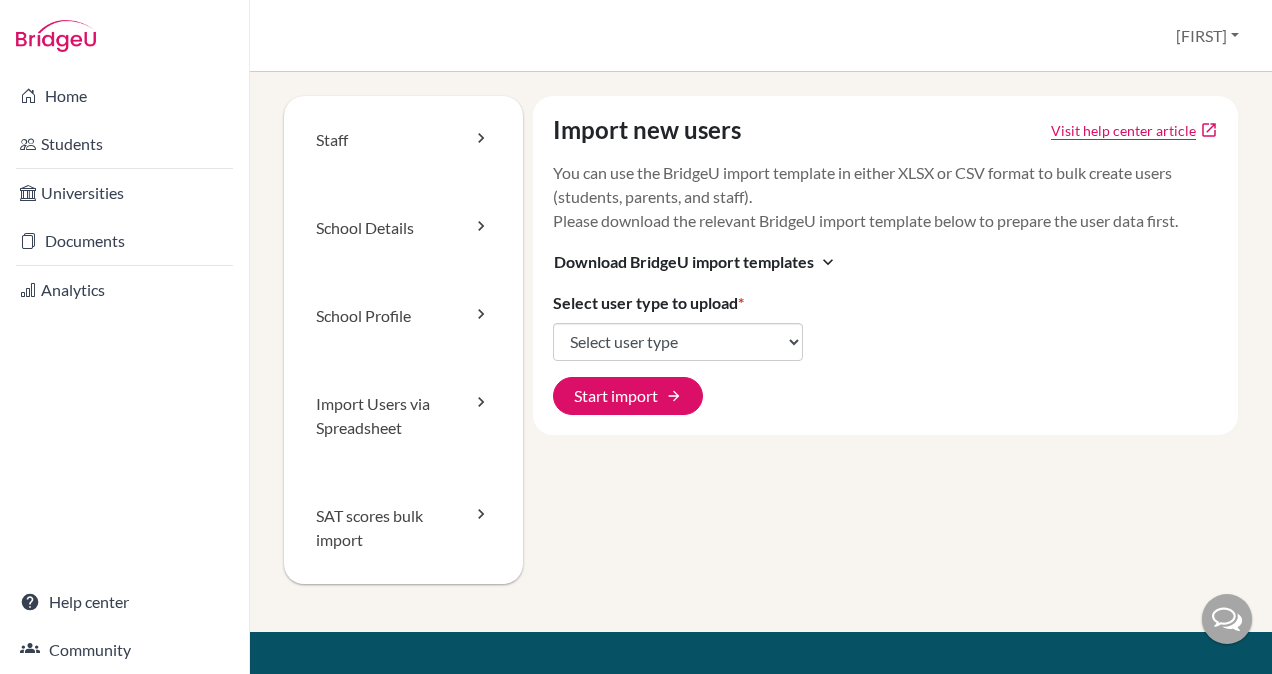 scroll, scrollTop: 0, scrollLeft: 0, axis: both 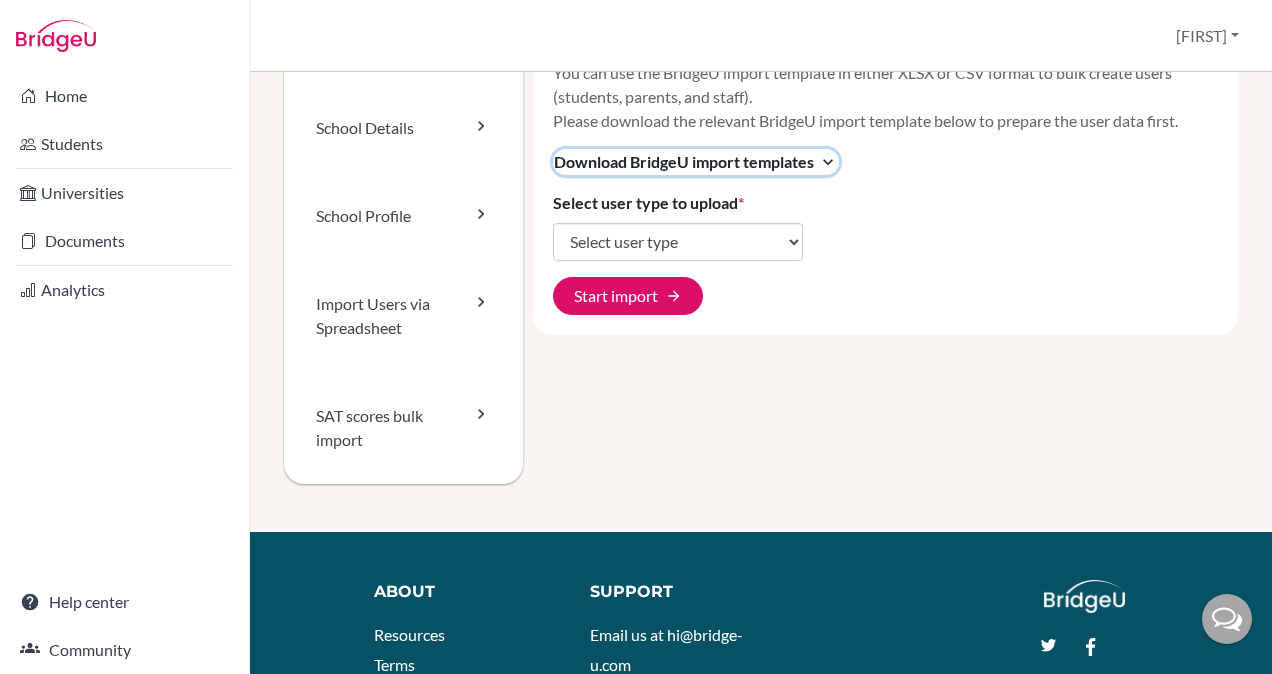 click on "expand_more" at bounding box center (828, 162) 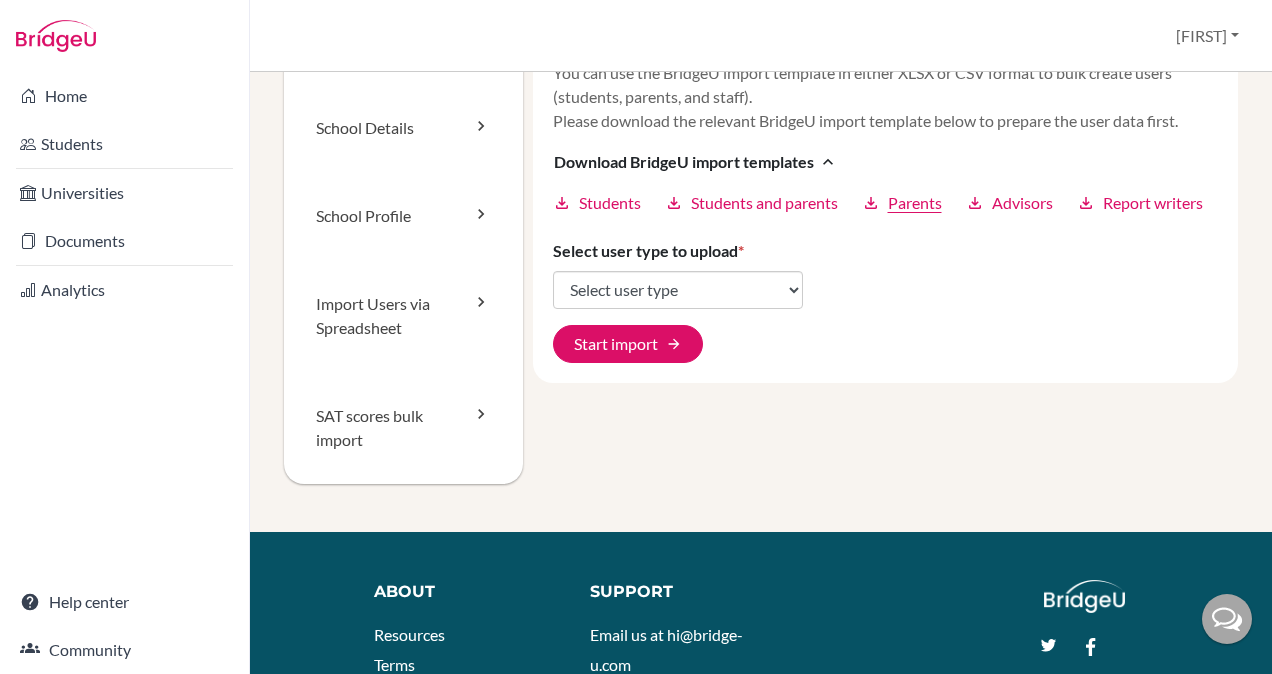 click on "Parents" at bounding box center (915, 203) 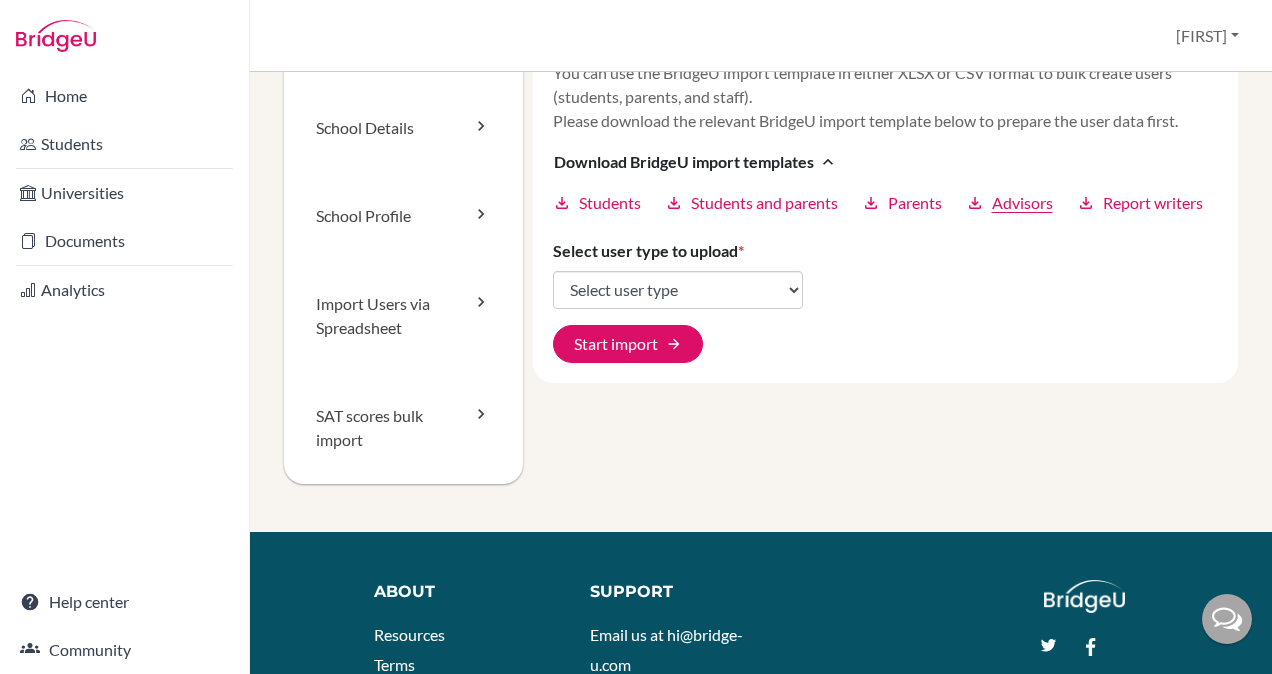 click on "Advisors" at bounding box center [1022, 203] 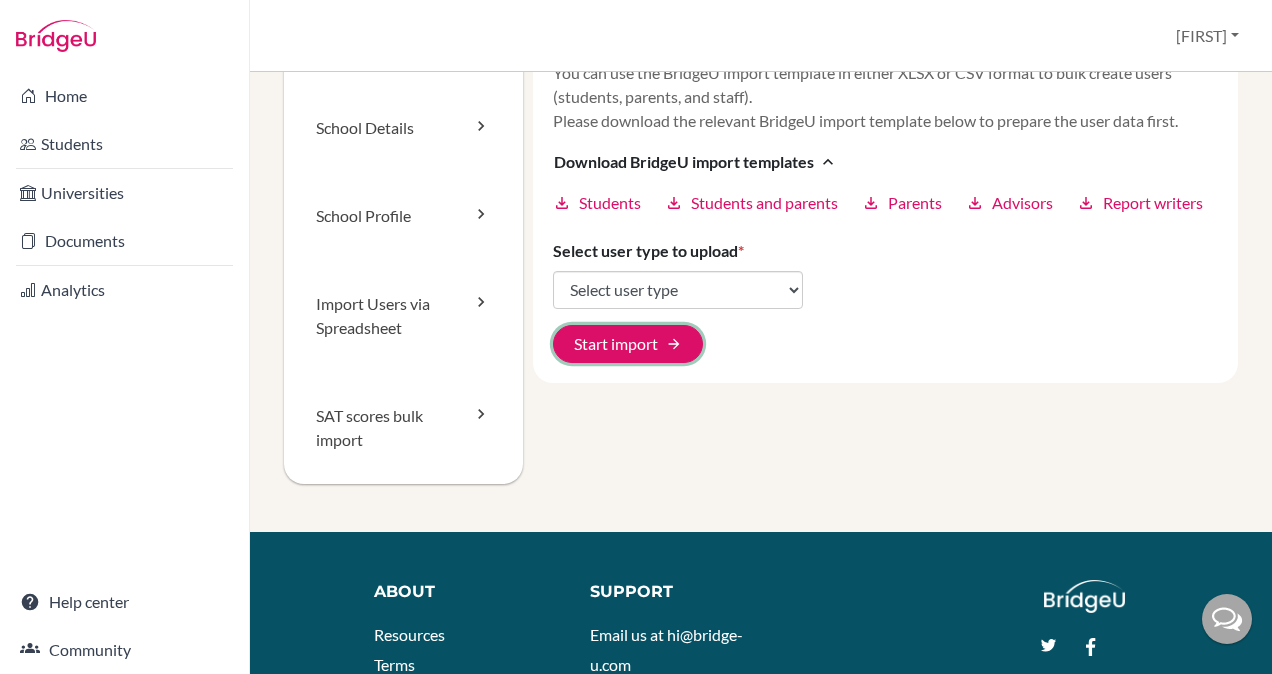drag, startPoint x: 632, startPoint y: 376, endPoint x: 798, endPoint y: 352, distance: 167.72597 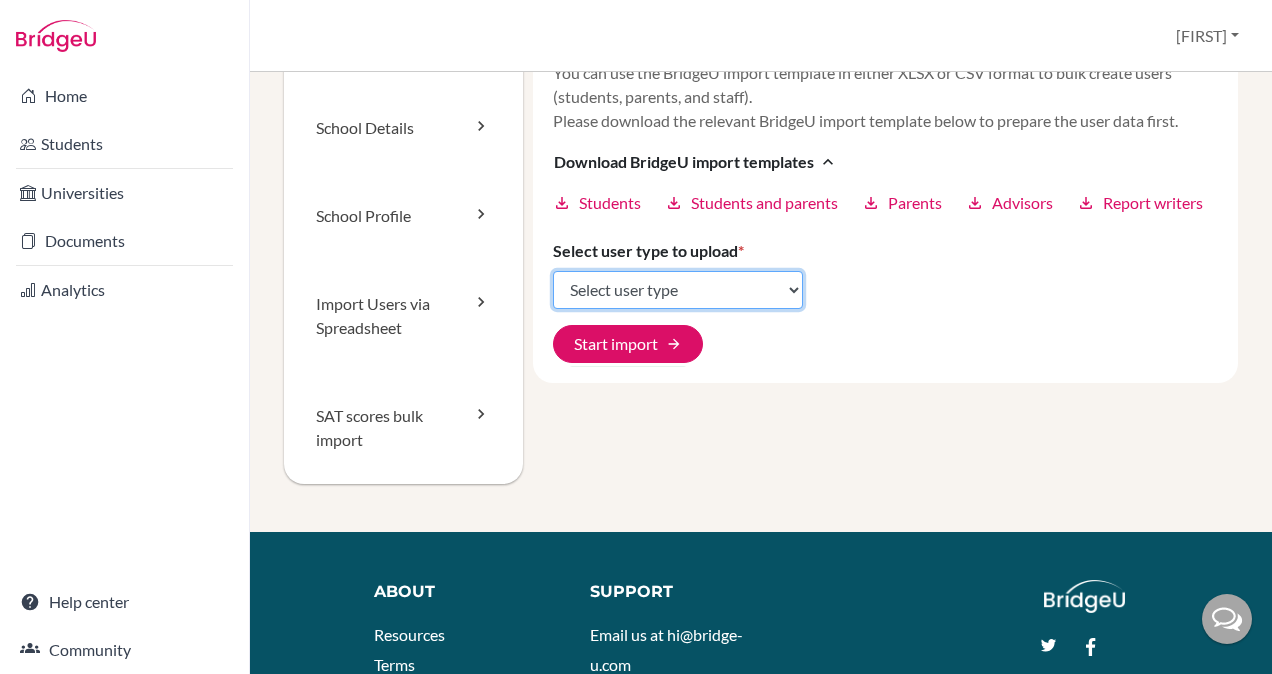 click on "Select user type Students Students and parents Parents Advisors Report writers" 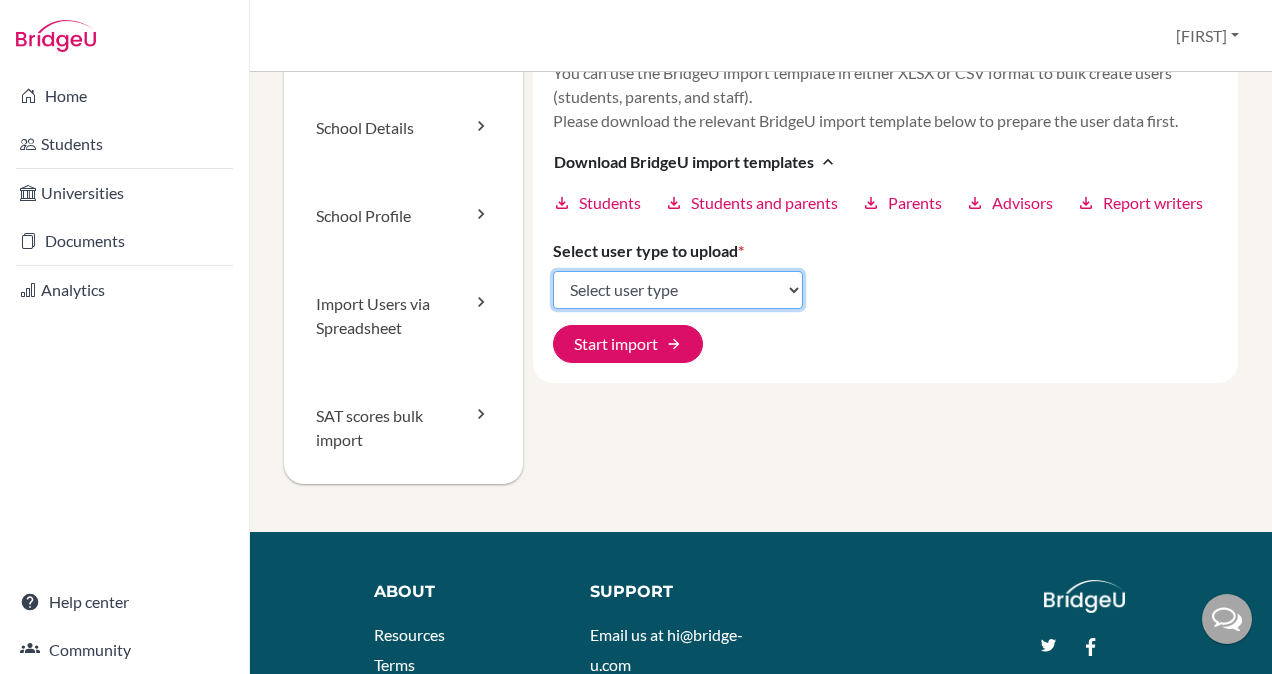 select on "advisors" 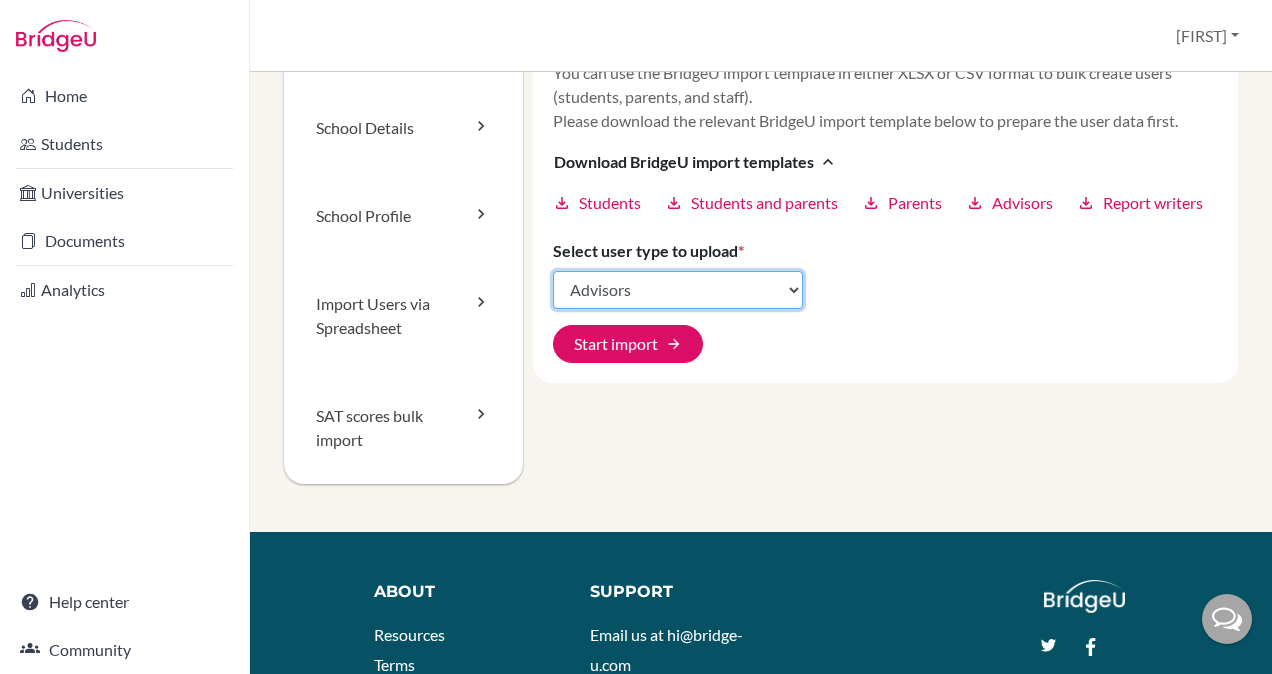click on "Select user type Students Students and parents Parents Advisors Report writers" 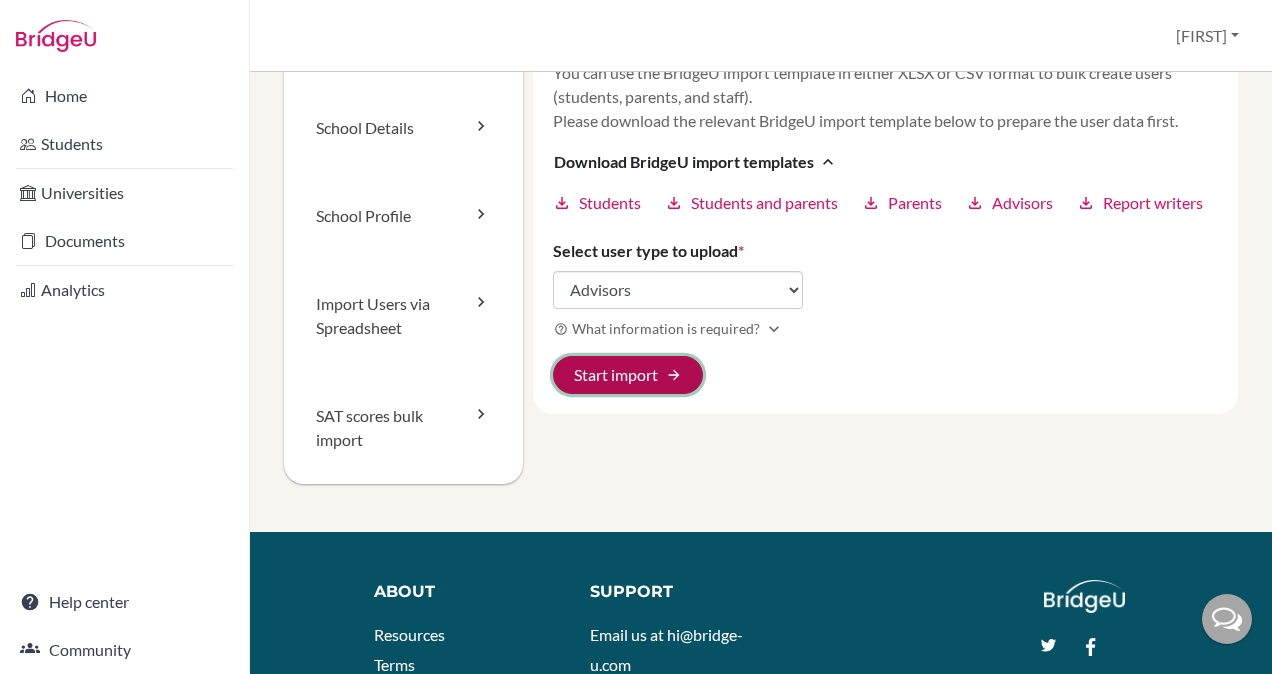click on "Start import arrow_forward" 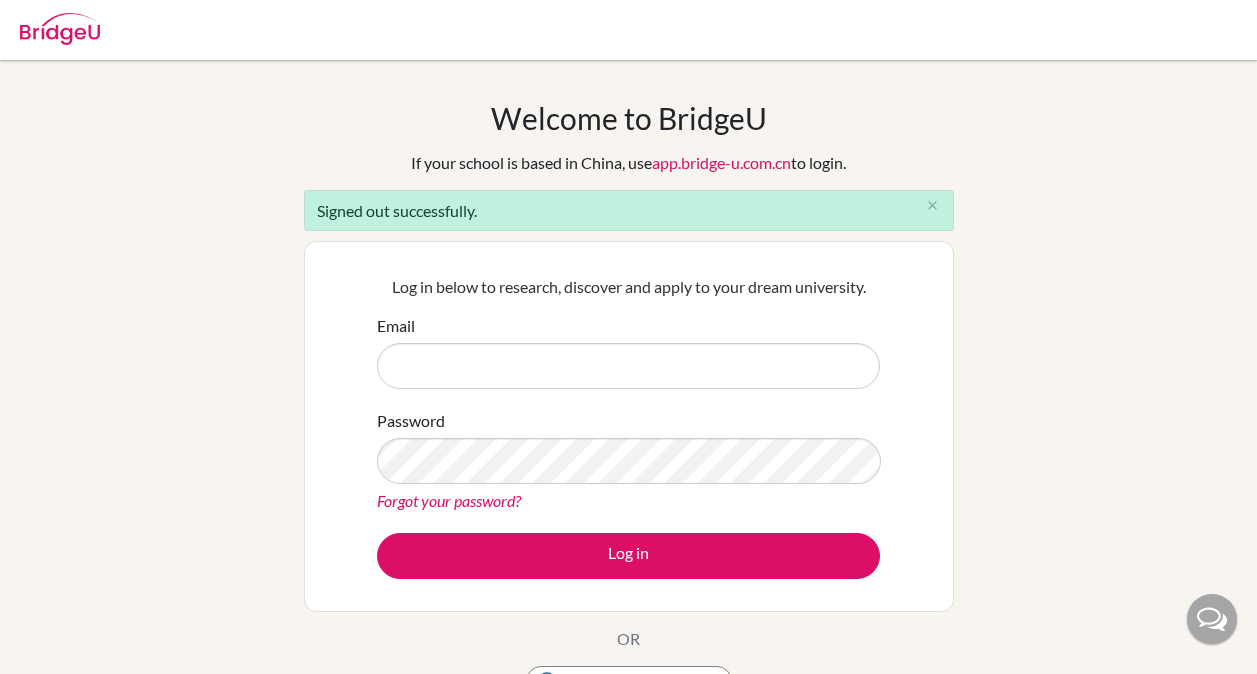 scroll, scrollTop: 0, scrollLeft: 0, axis: both 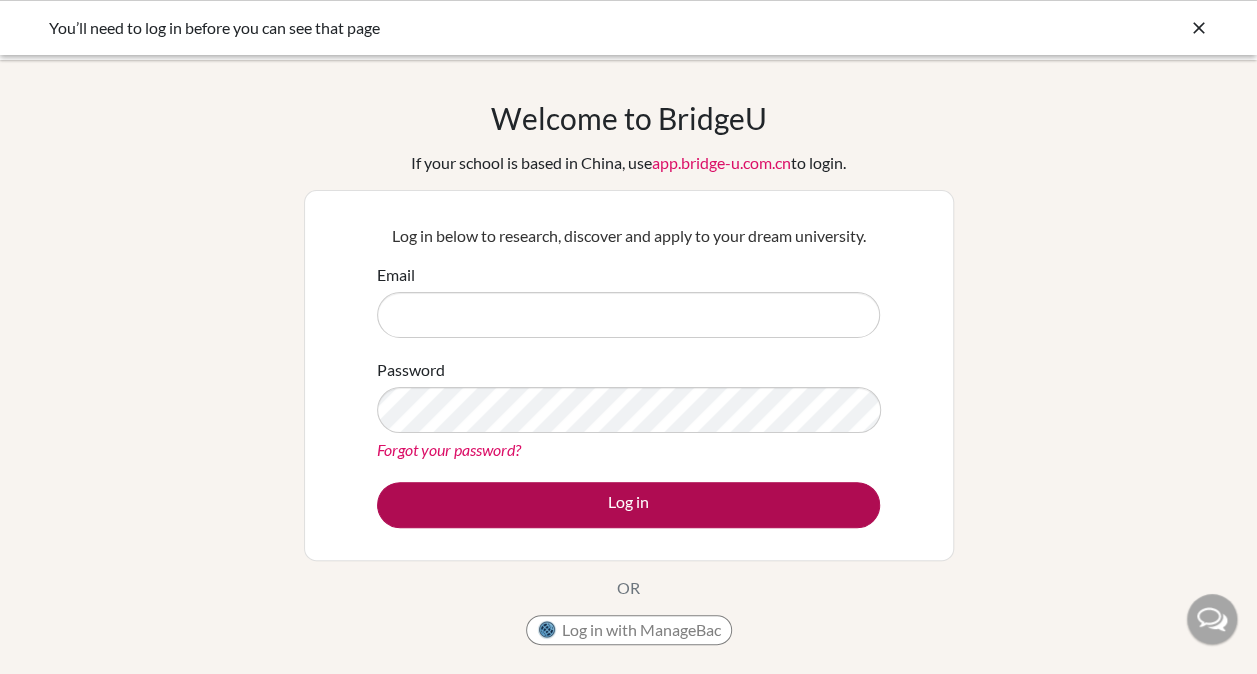 type on "[EMAIL]" 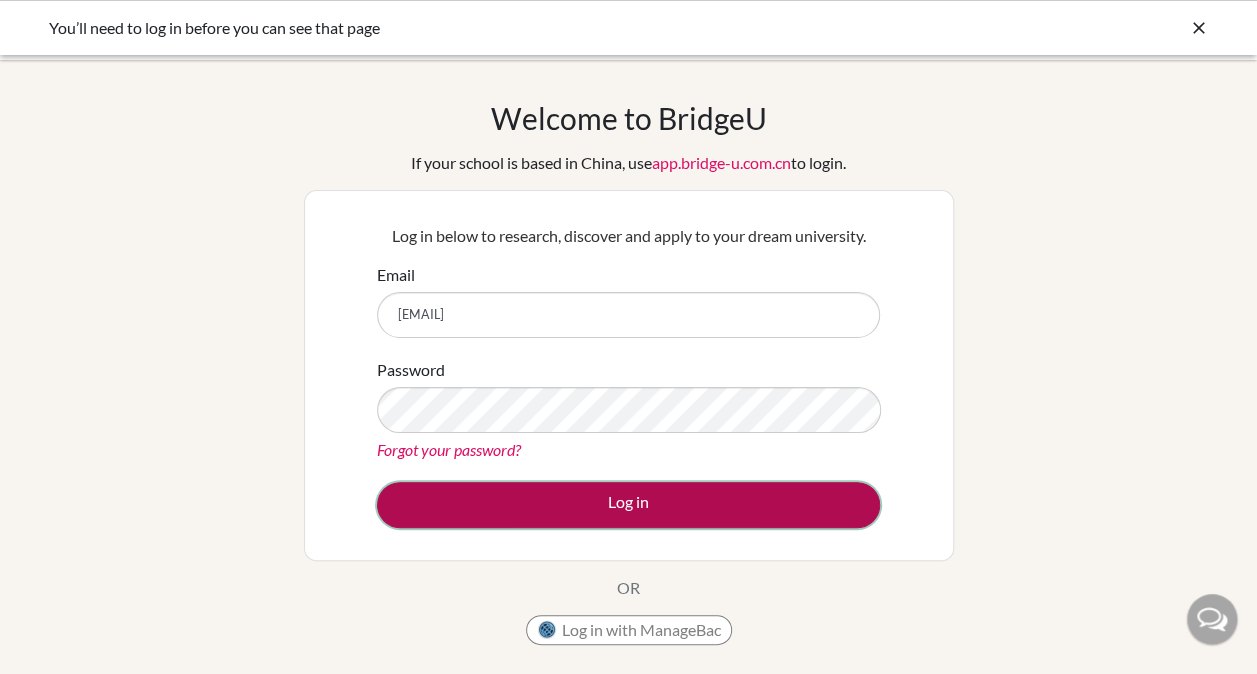 click on "Log in" at bounding box center [628, 505] 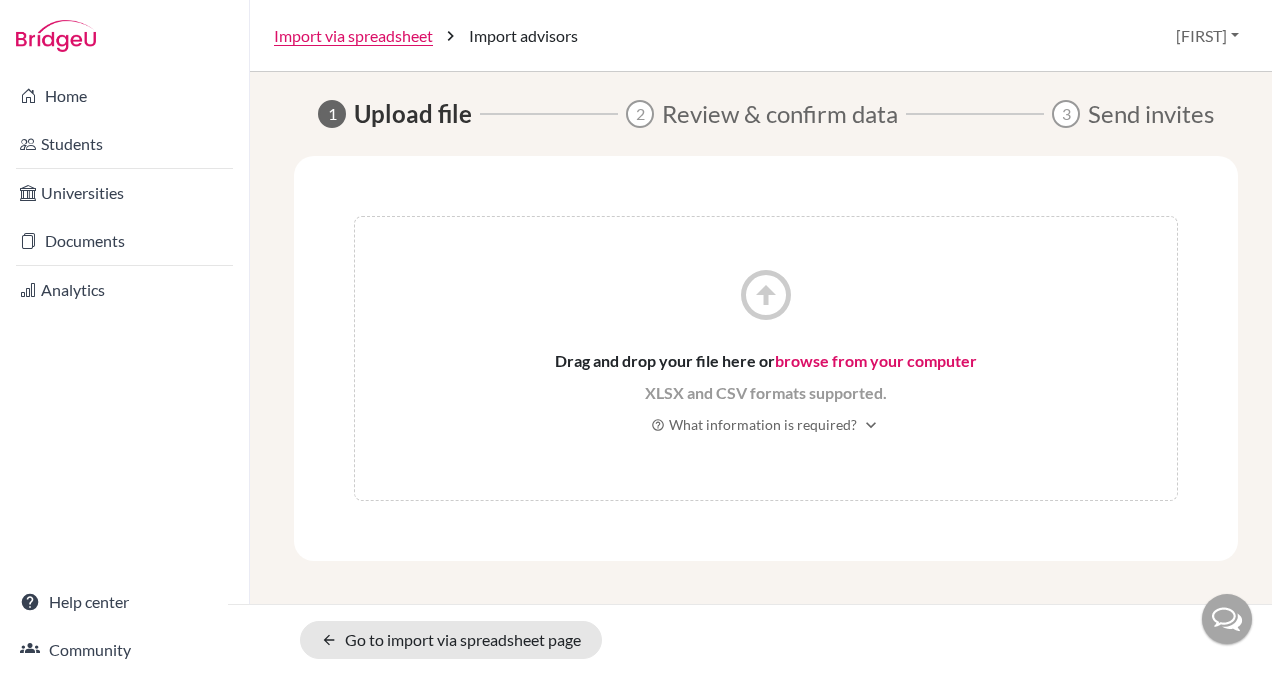 scroll, scrollTop: 0, scrollLeft: 0, axis: both 